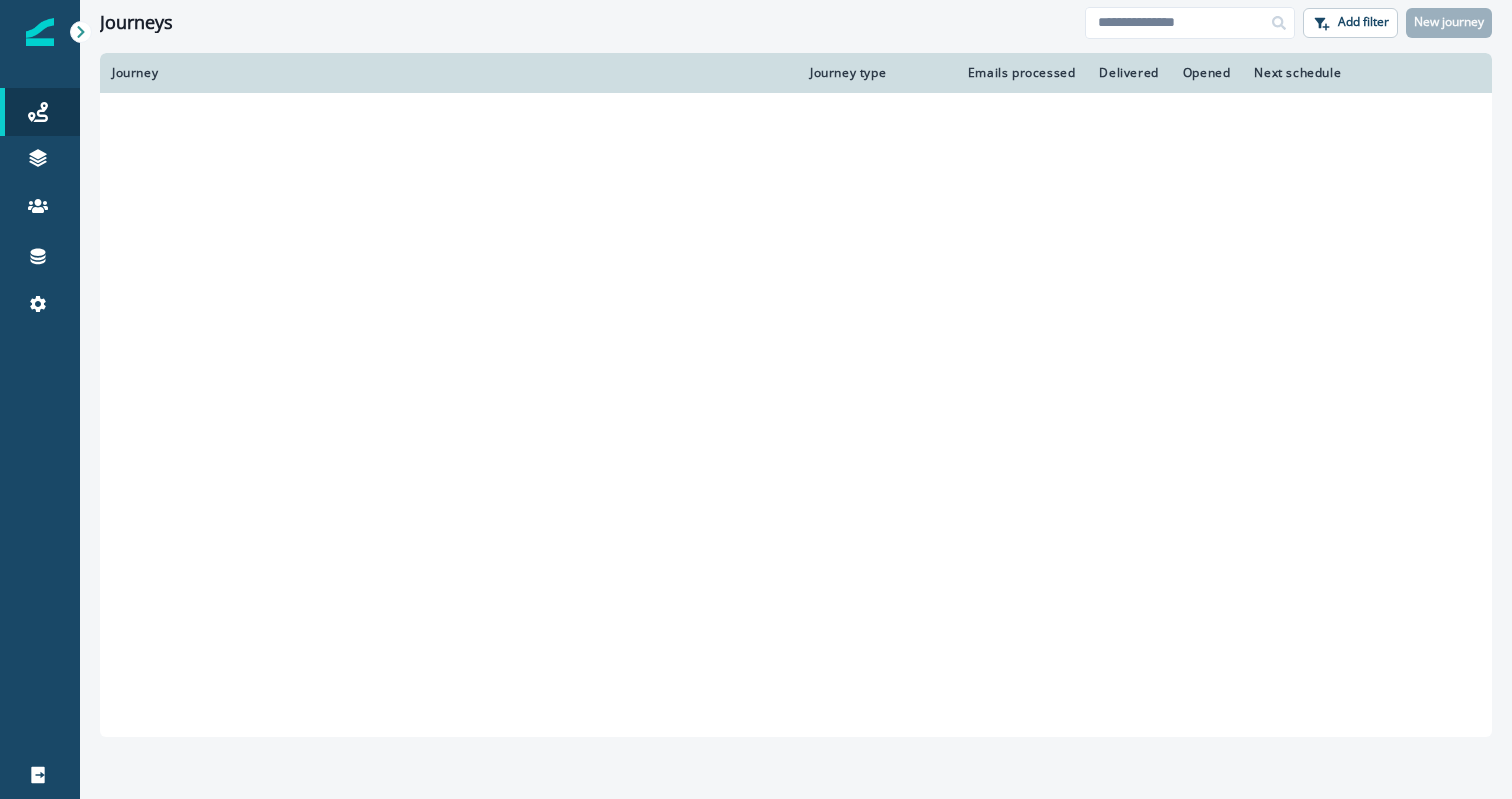 click on "Journeys" at bounding box center (40, 112) 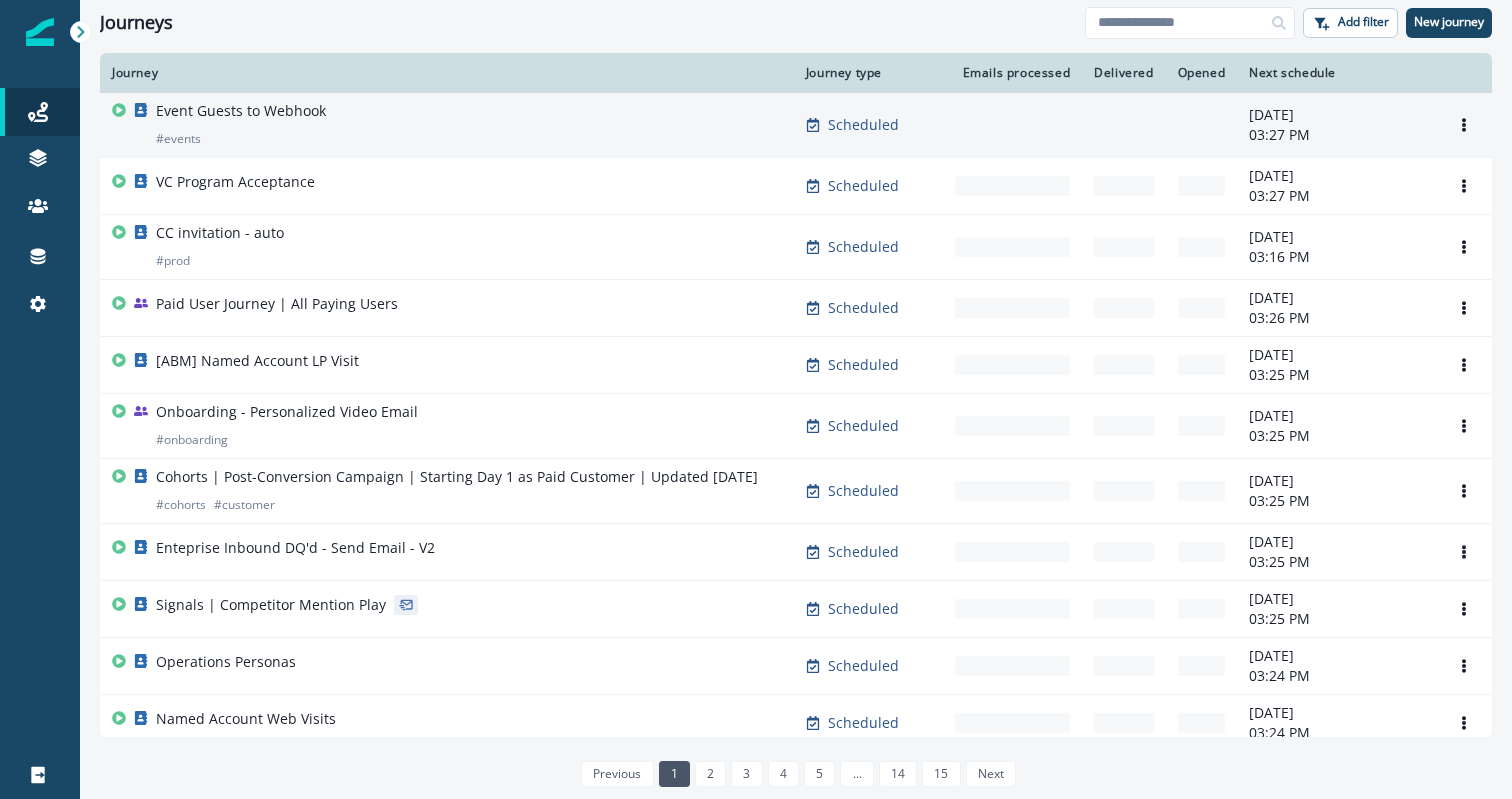 click on "Scheduled" at bounding box center (868, 125) 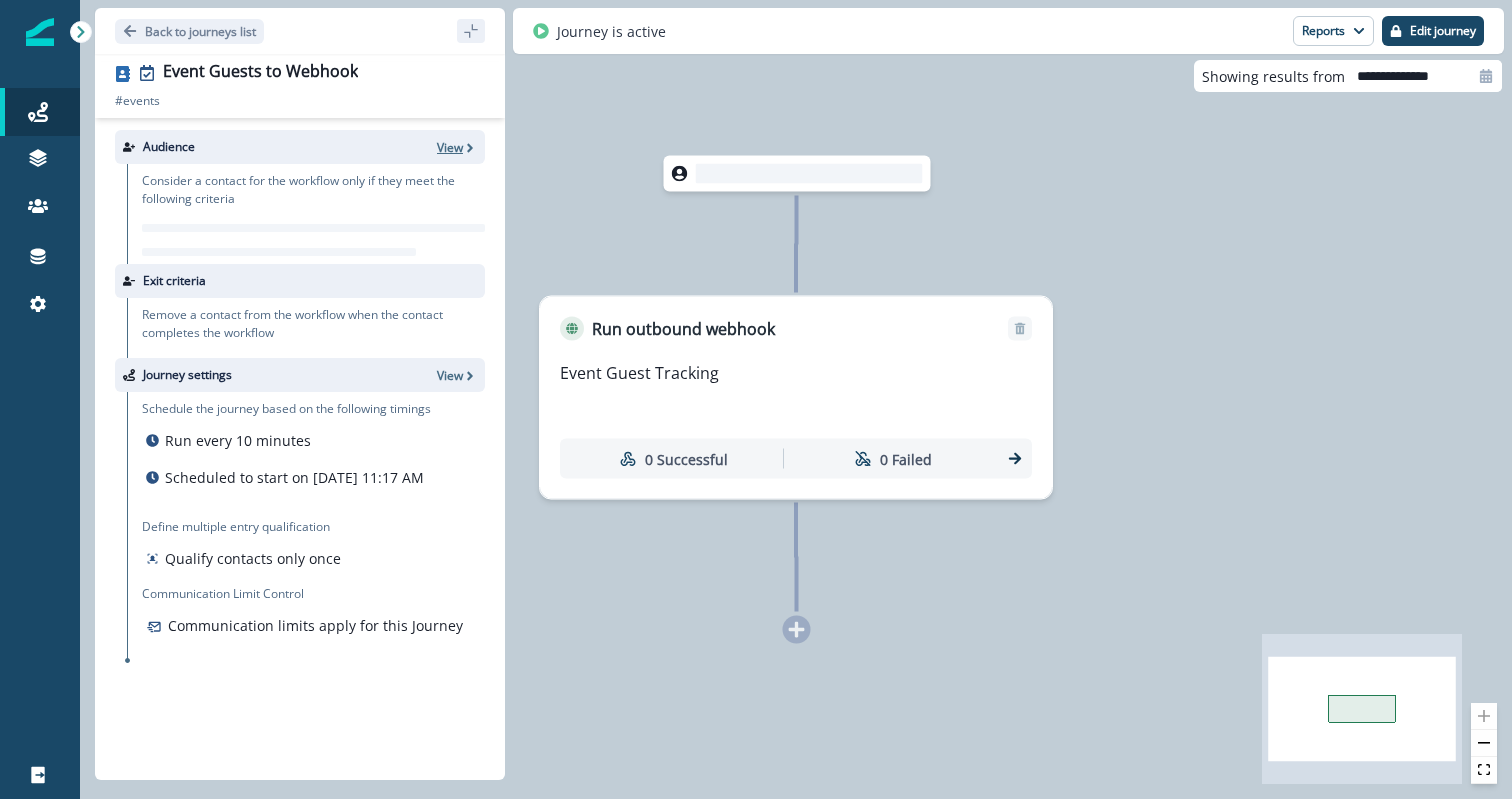 click 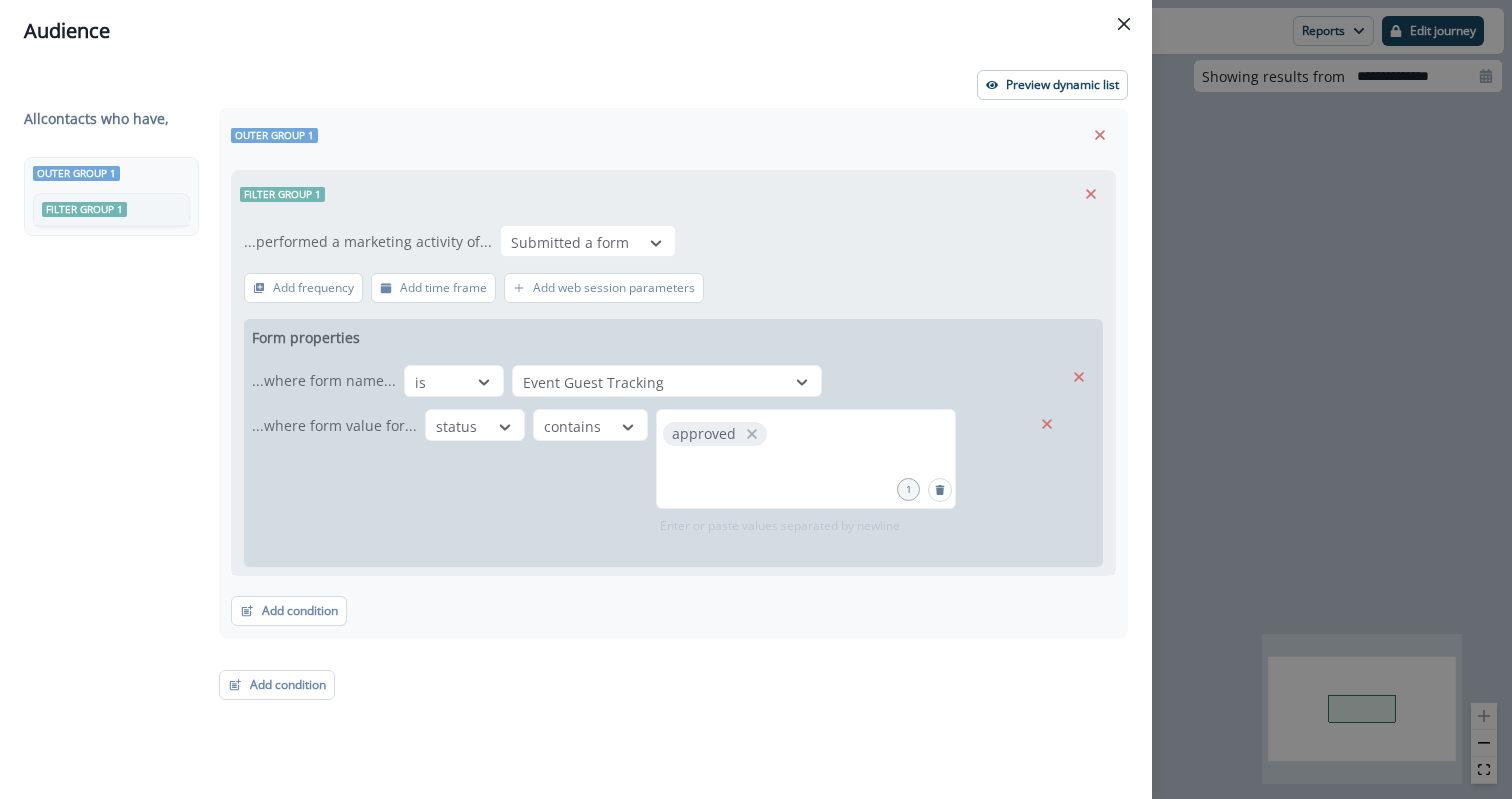 click on "All  contact s who have, Outer group 1 Filter group 1 Outer group 1 Filter group 1 ...performed a marketing activity of... Submitted a form Add frequency Add time frame Add form property Add web session parameters Form properties ...where form name... is Event Guest Tracking ...where form value for... status contains approved 1 Enter or paste values separated by newline Add form property Add condition Contact properties A person property Performed a product event Performed a marketing activity Performed a web activity List membership Salesforce campaign membership Add condition Contact properties A person property Performed a product event Performed a marketing activity Performed a web activity List membership Salesforce campaign membership Grouped properties Account members" at bounding box center (576, 417) 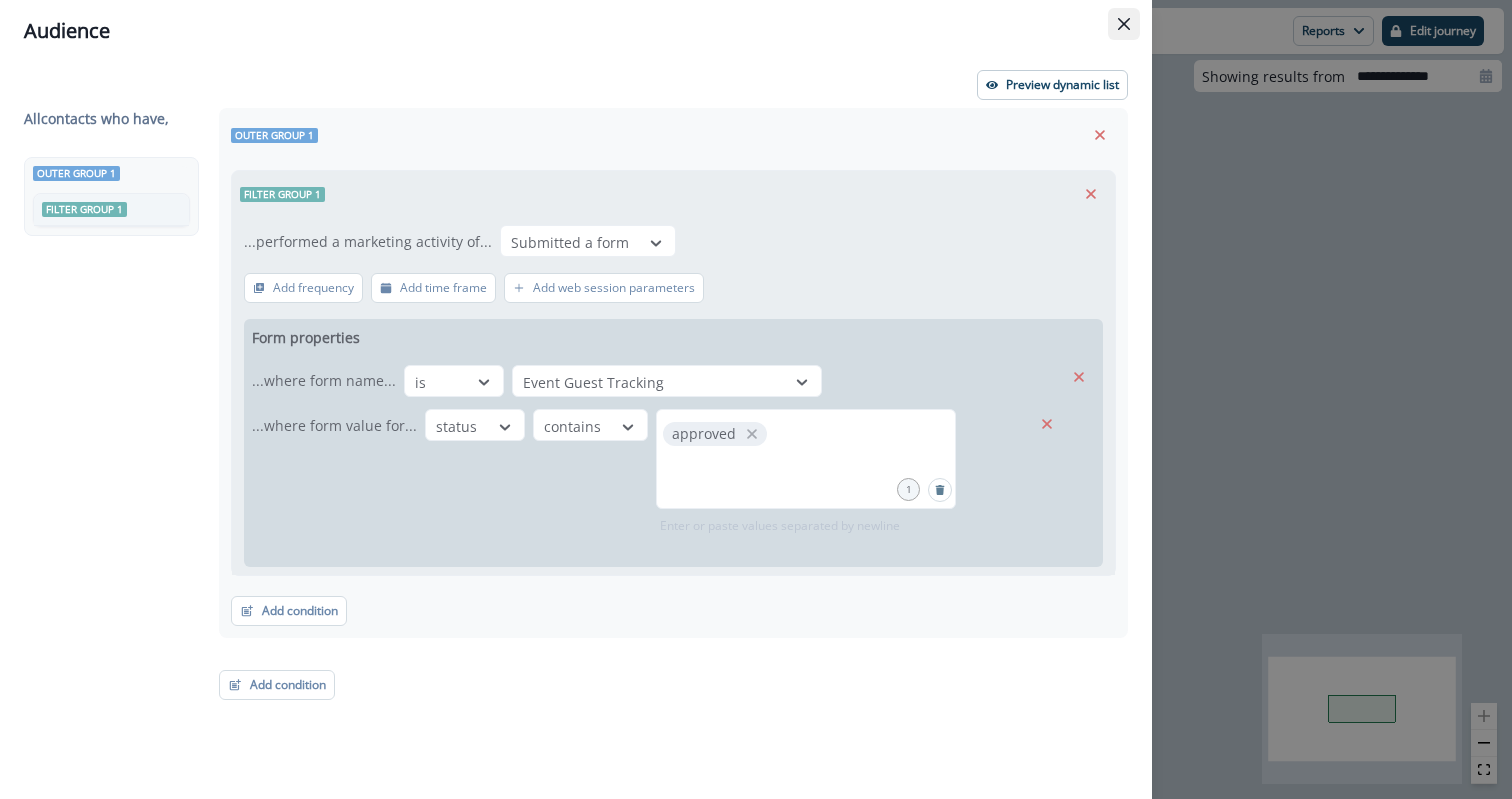 click 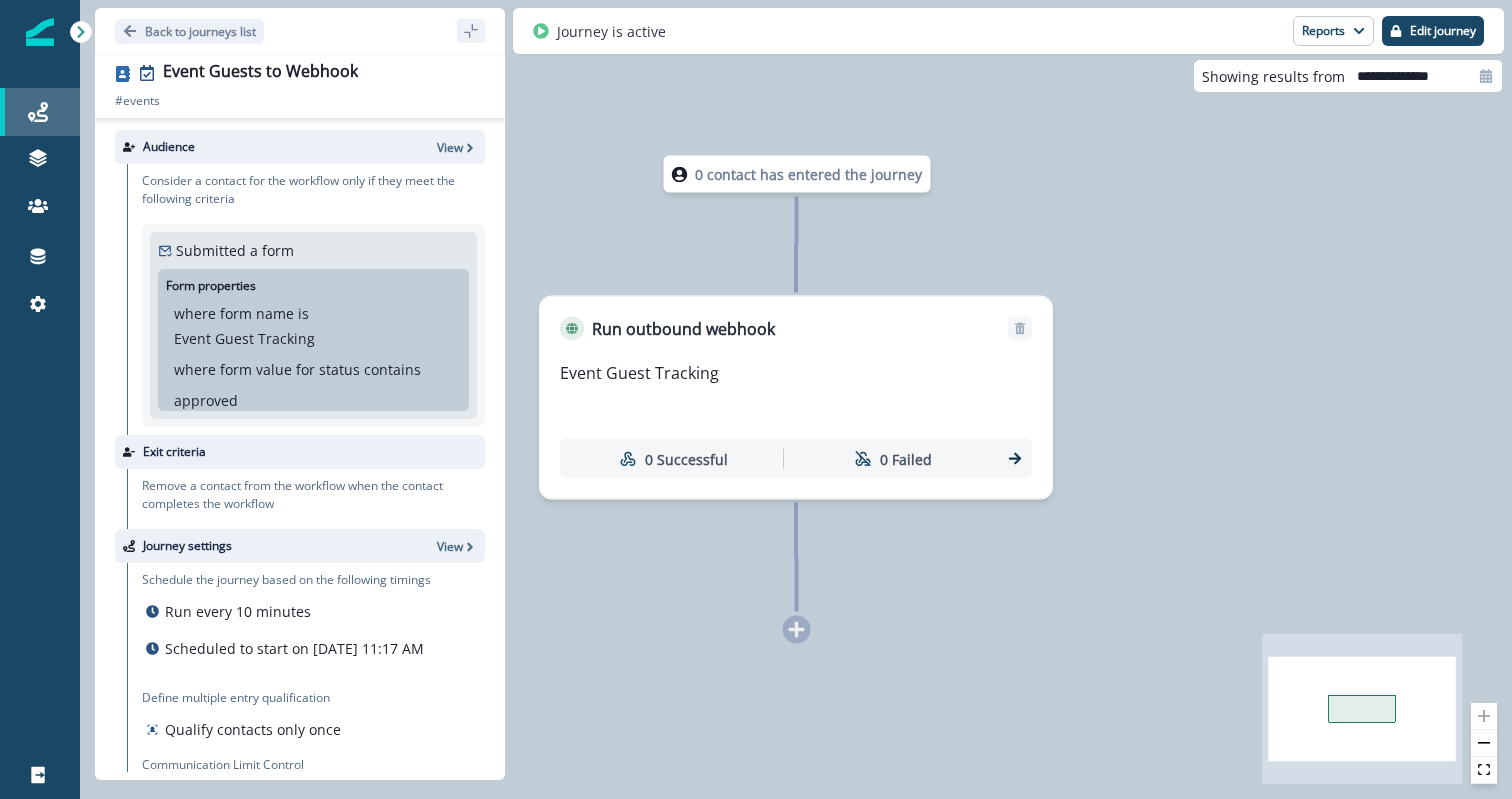click on "Journeys" at bounding box center [40, 112] 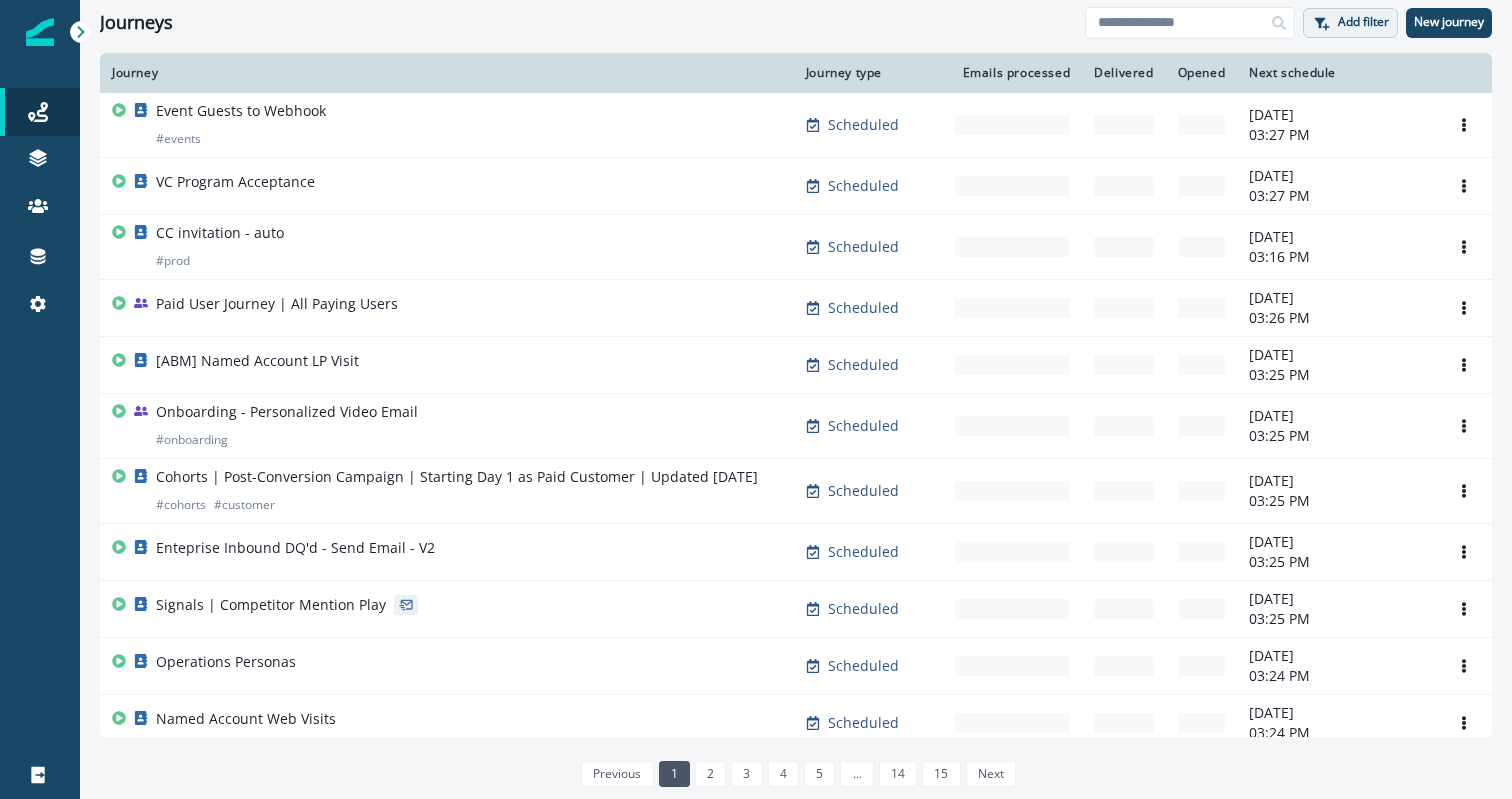 click on "Add filter" at bounding box center (1363, 22) 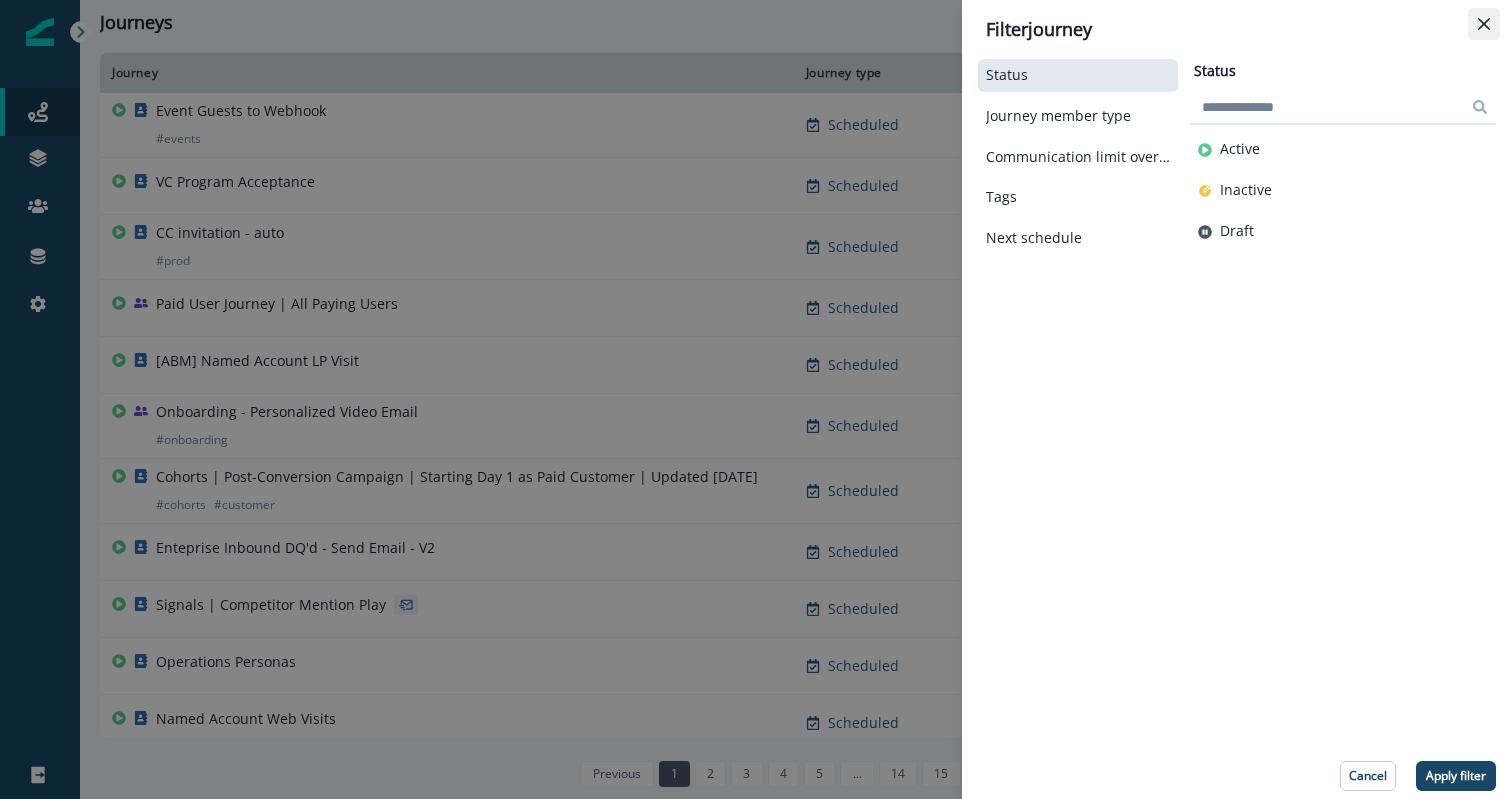 click 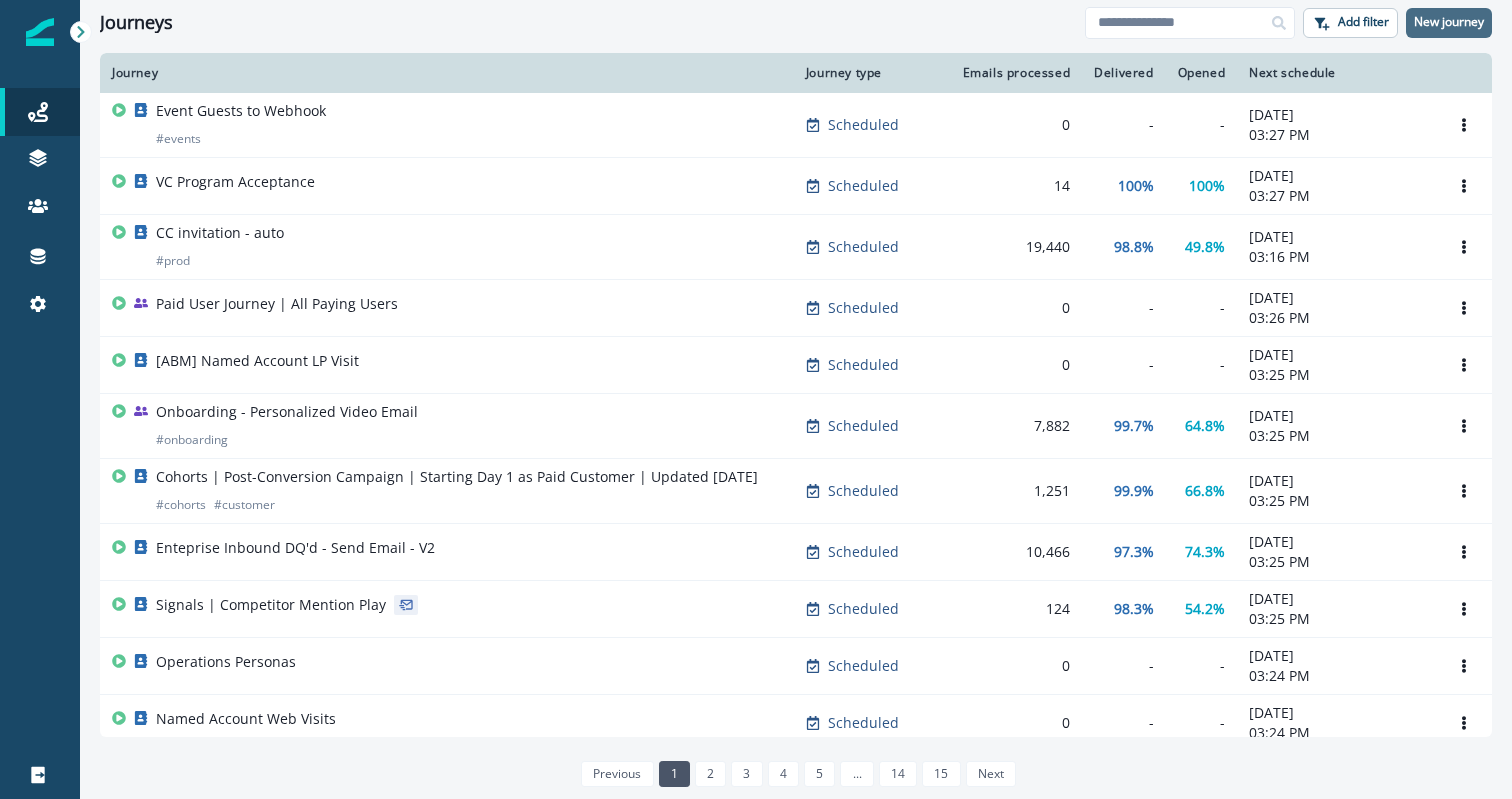 click on "New journey" at bounding box center [1449, 22] 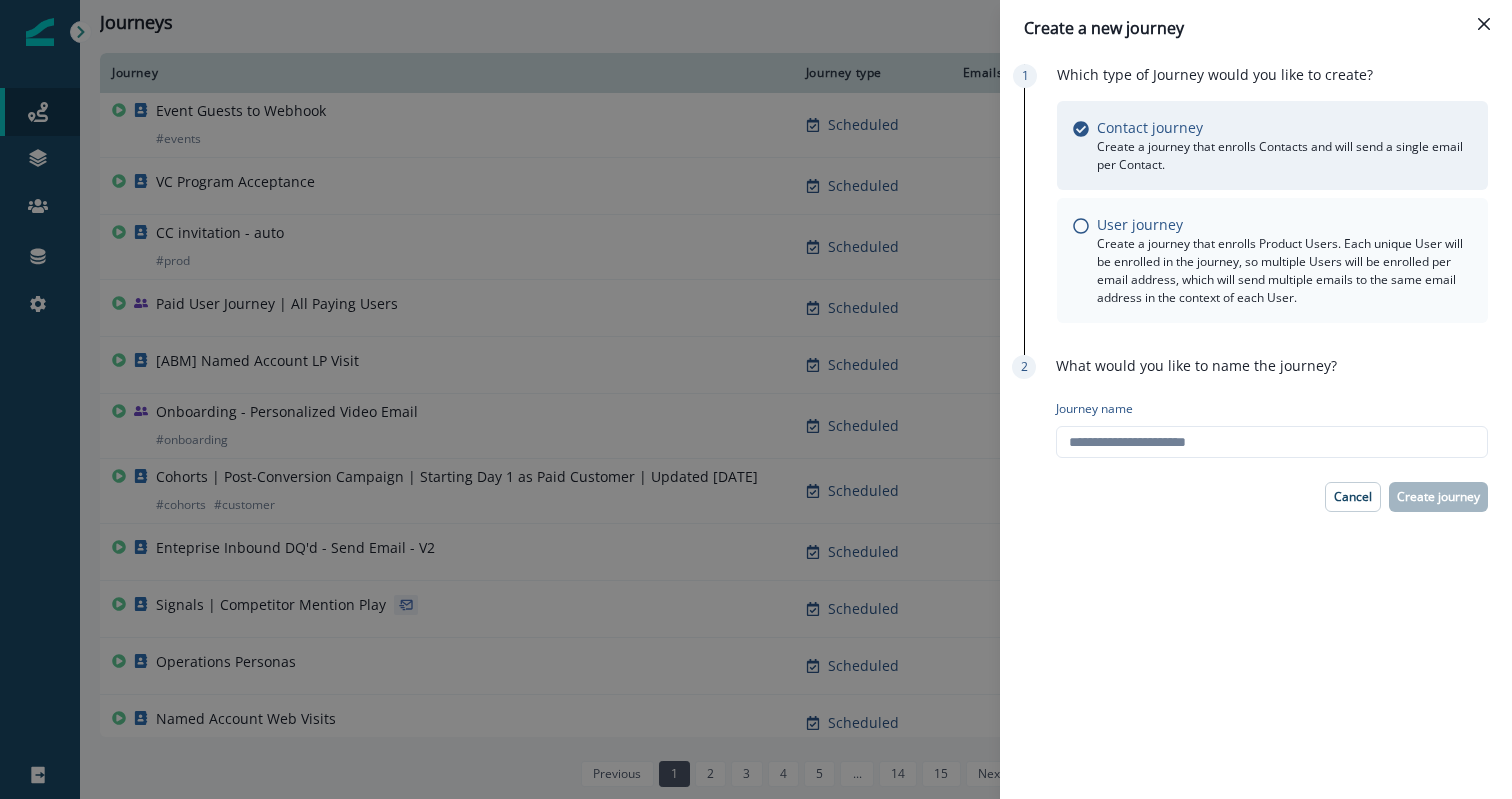 click on "Create a journey that enrolls Product Users. Each unique User will be enrolled in the journey, so multiple Users will be enrolled per email address, which will send multiple emails to the same email address in the context of each User." at bounding box center (1284, 271) 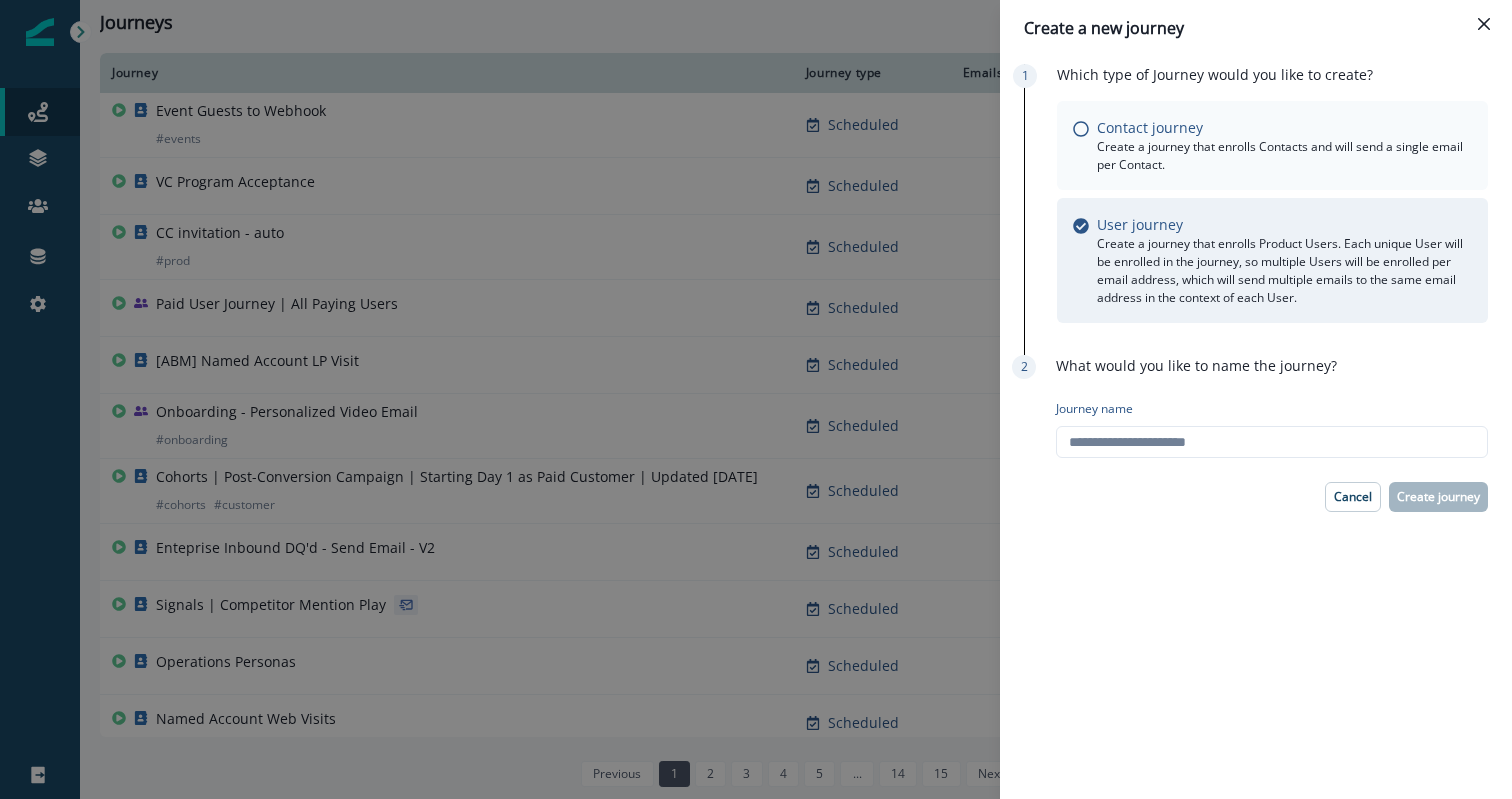 click on "Create a journey that enrolls Contacts and will send a single email per Contact." at bounding box center (1284, 156) 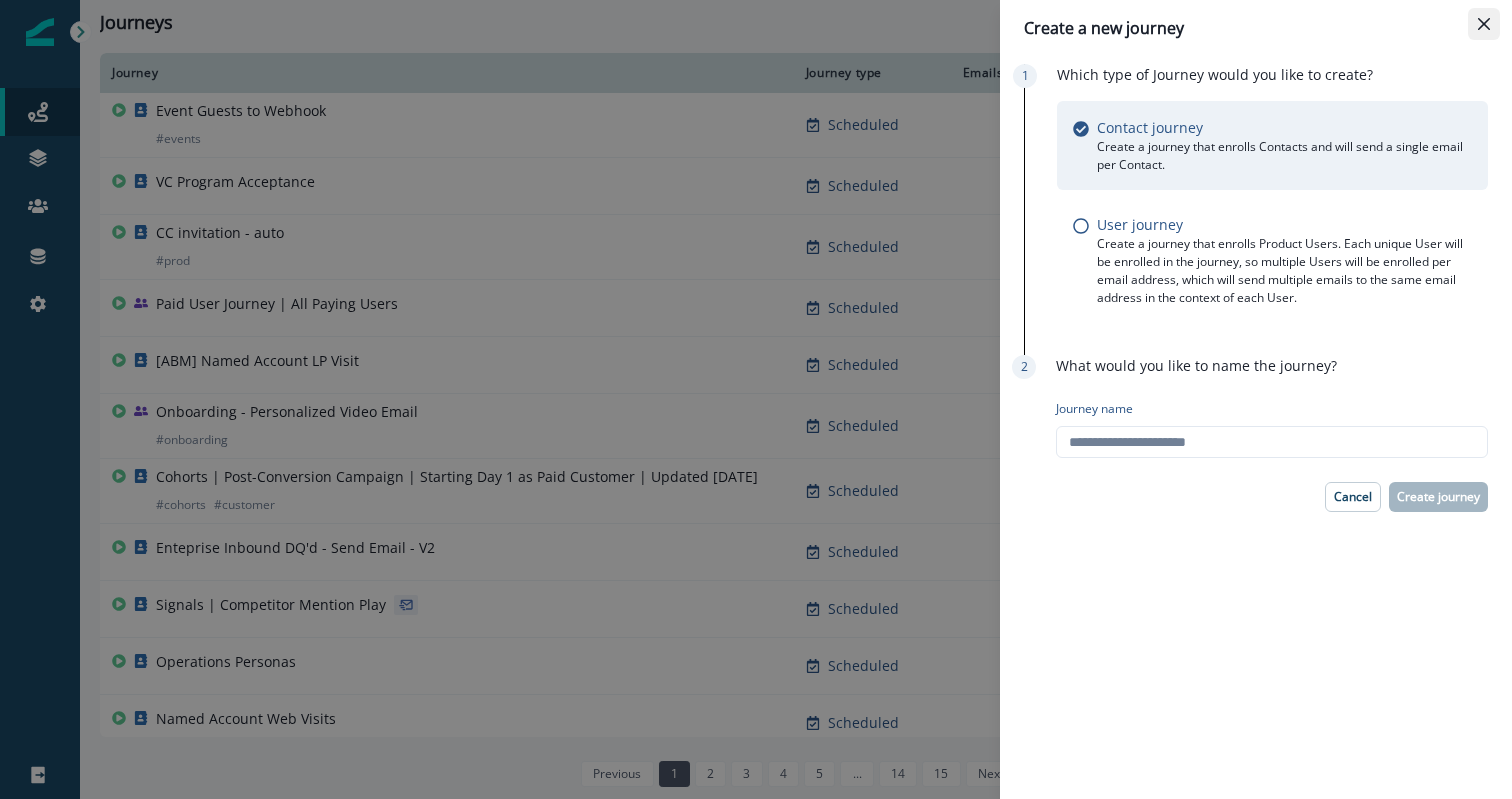 click 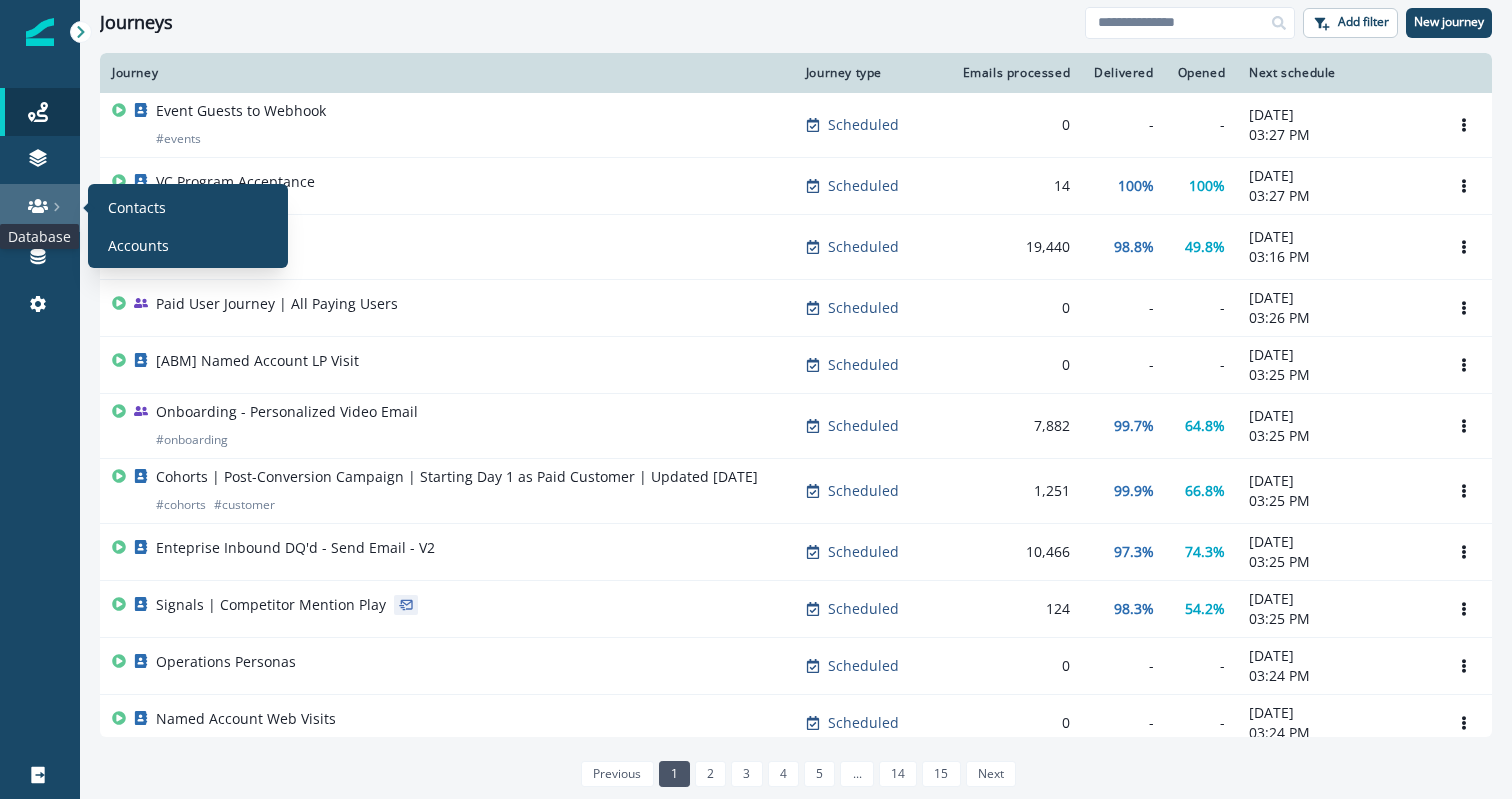 click 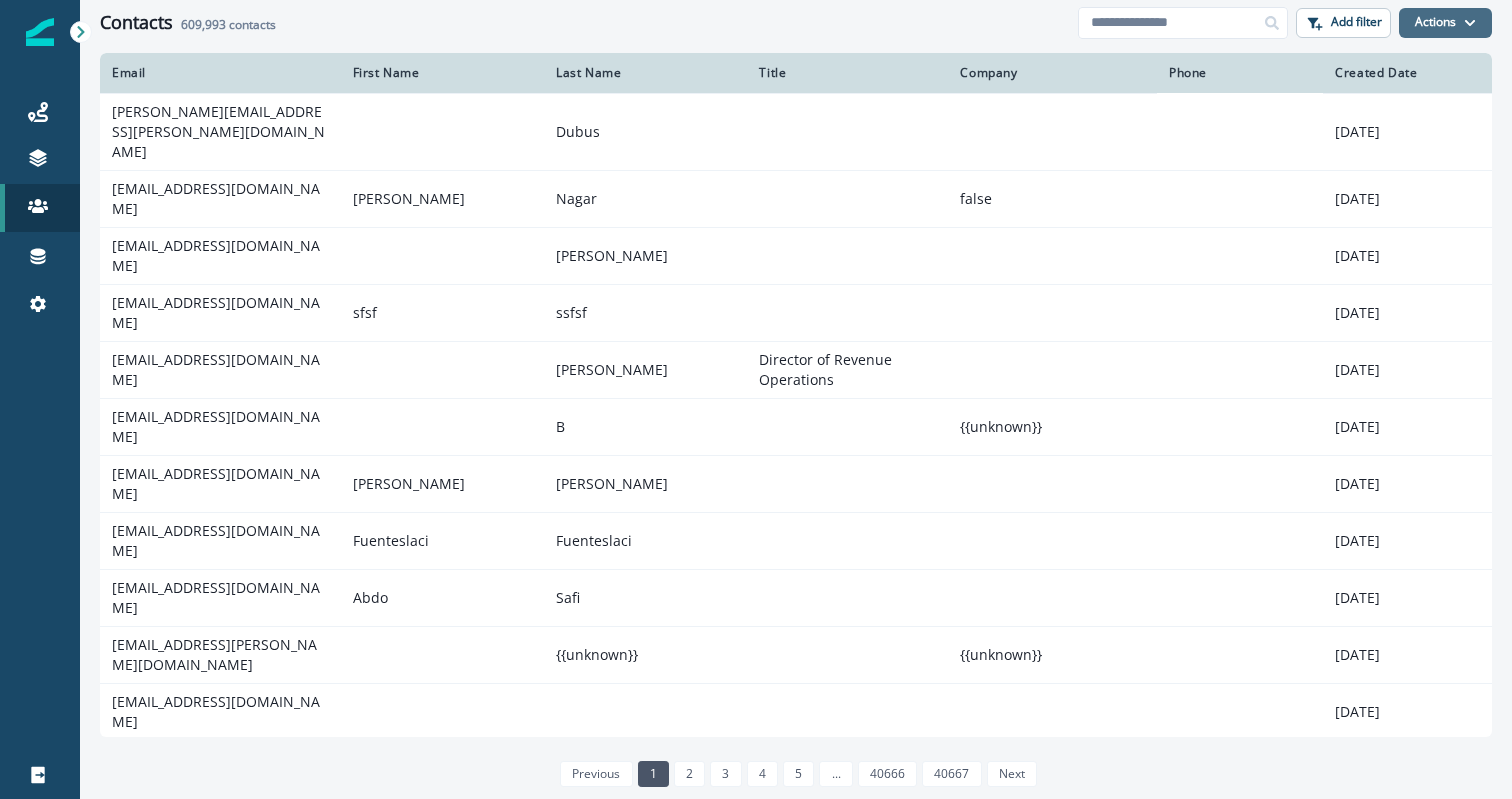 click on "Actions" at bounding box center (1445, 23) 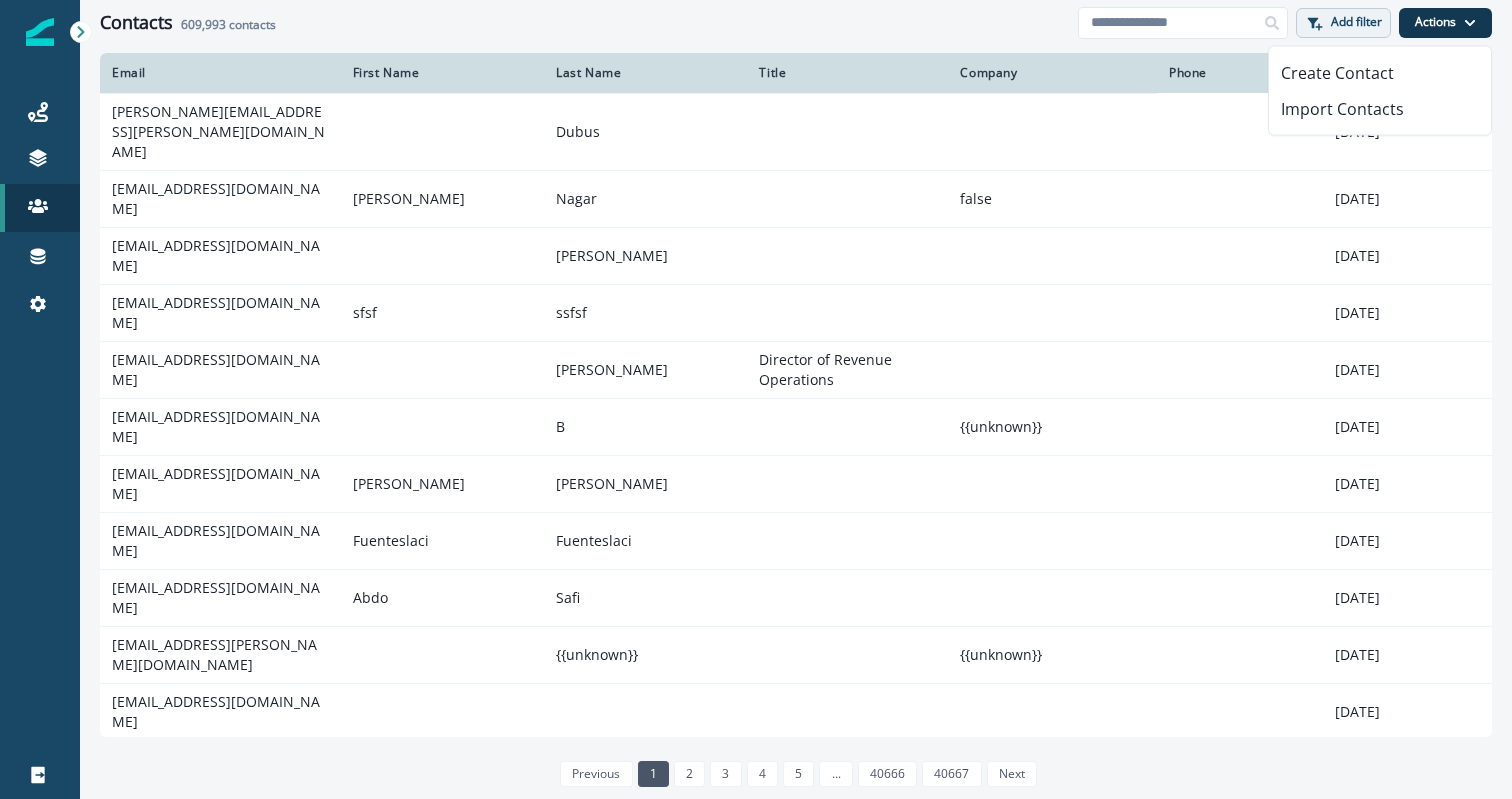 click 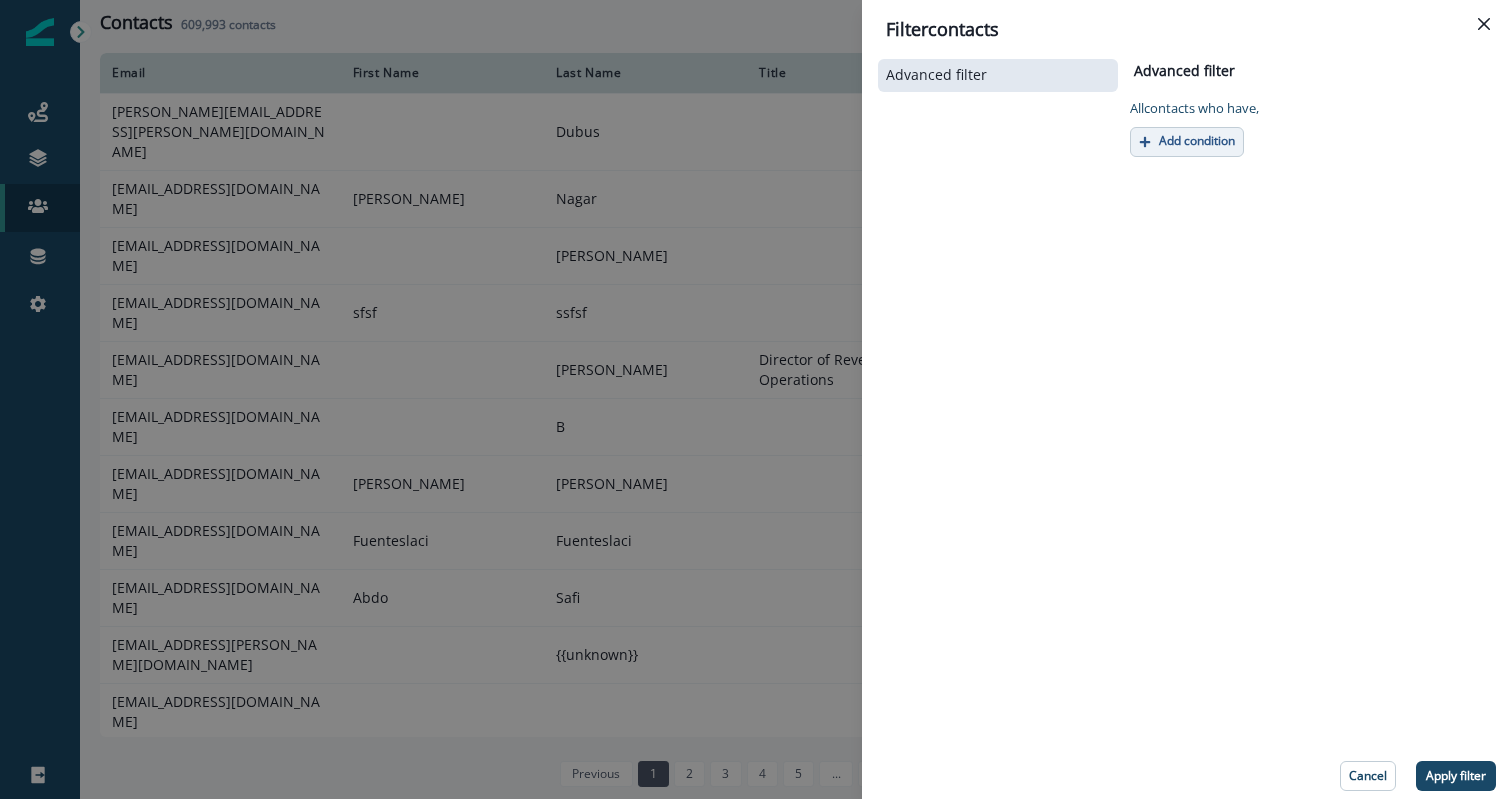 click on "Add condition" at bounding box center (1197, 141) 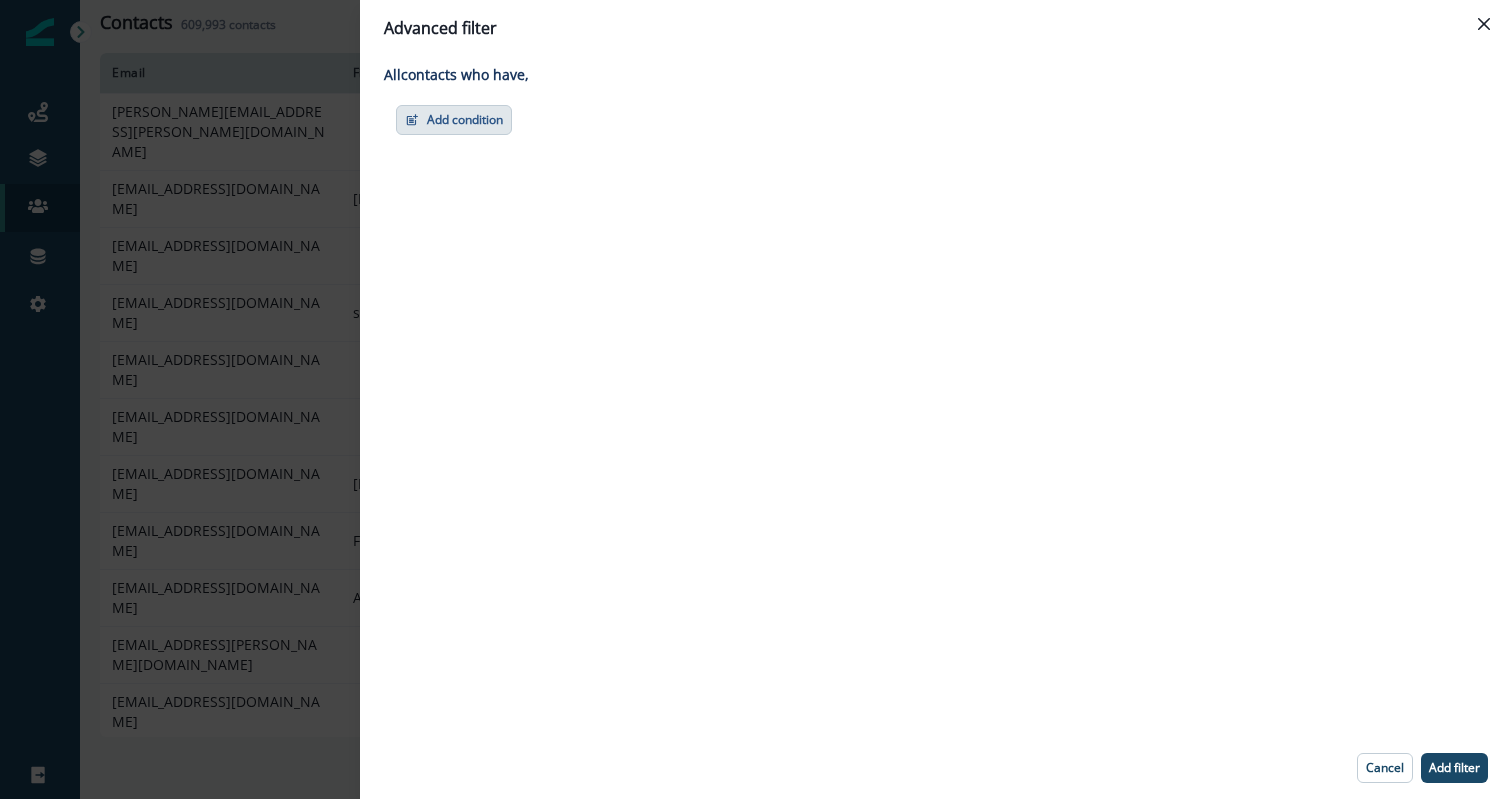 click on "Add condition" at bounding box center (454, 120) 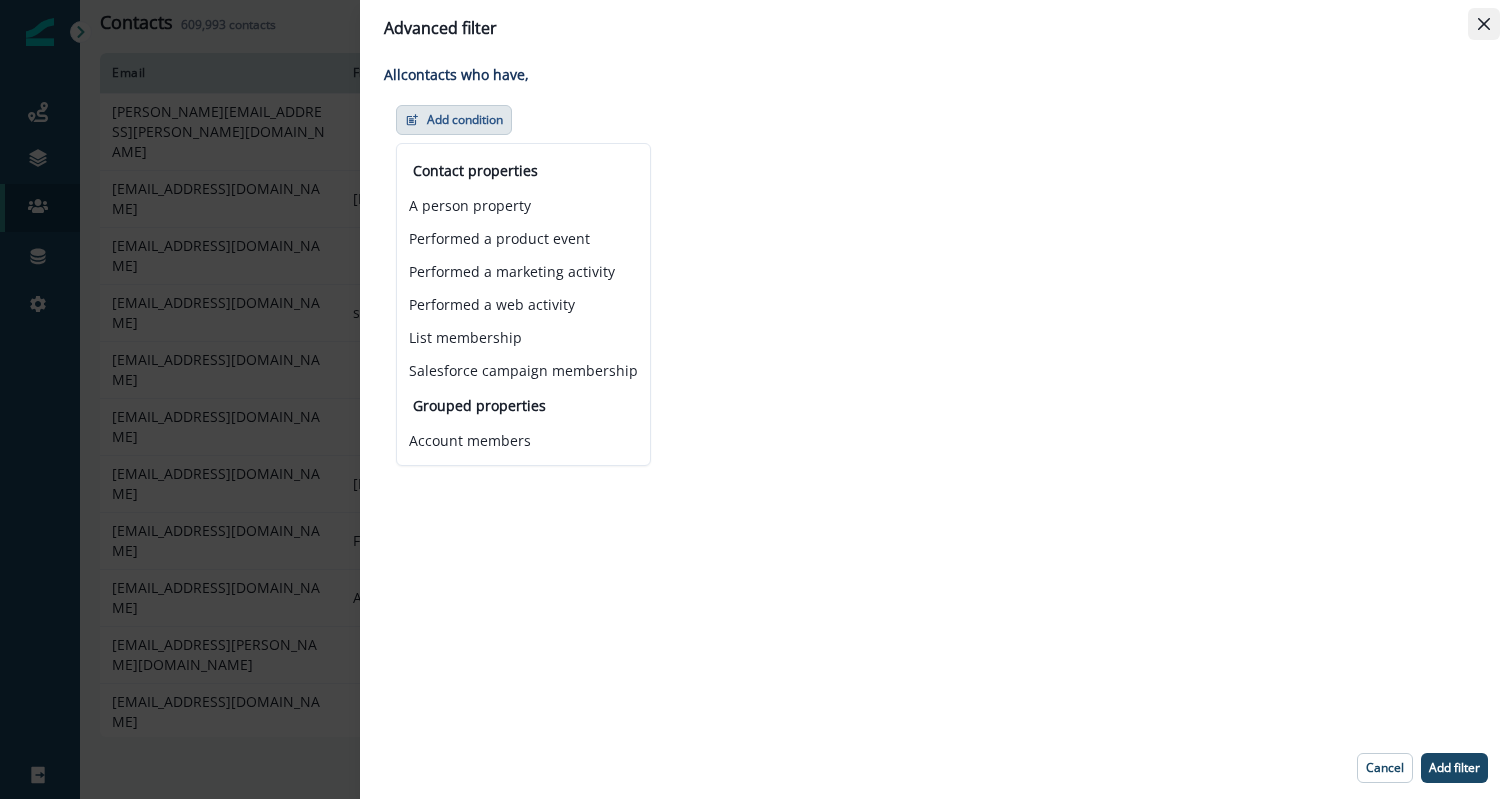 click 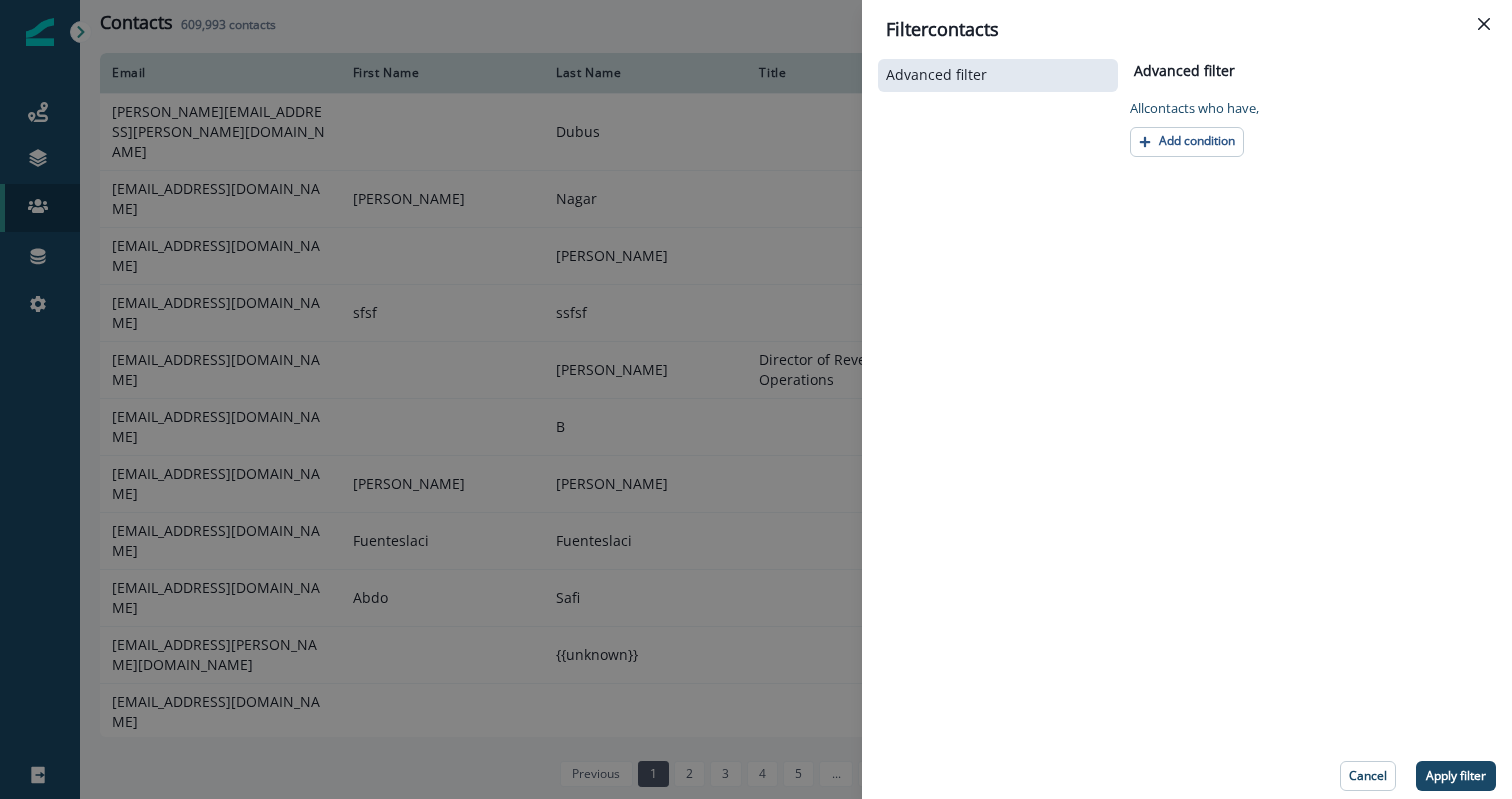 click 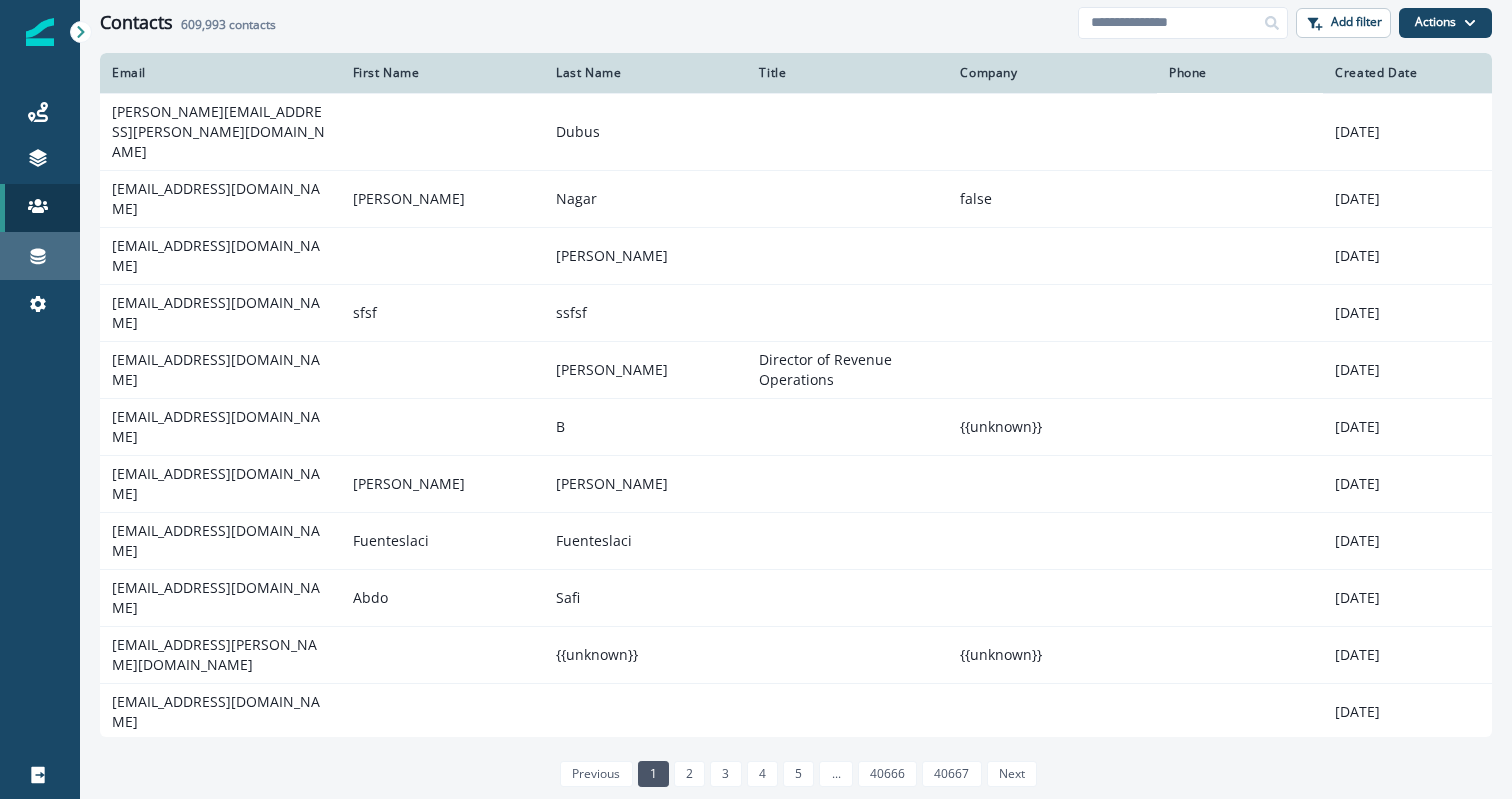 click on "Connections" at bounding box center [40, 256] 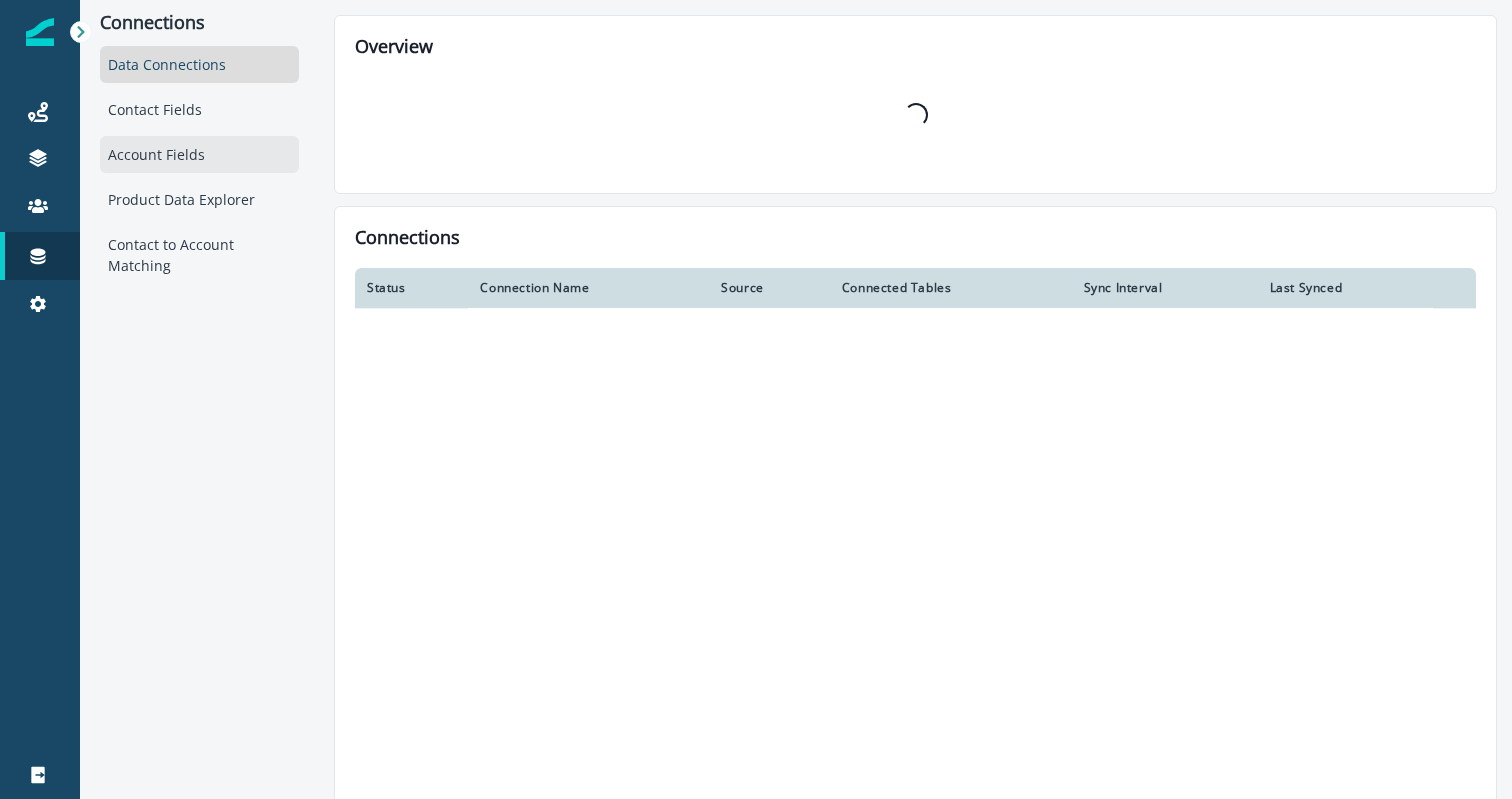 click on "Account Fields" at bounding box center (199, 154) 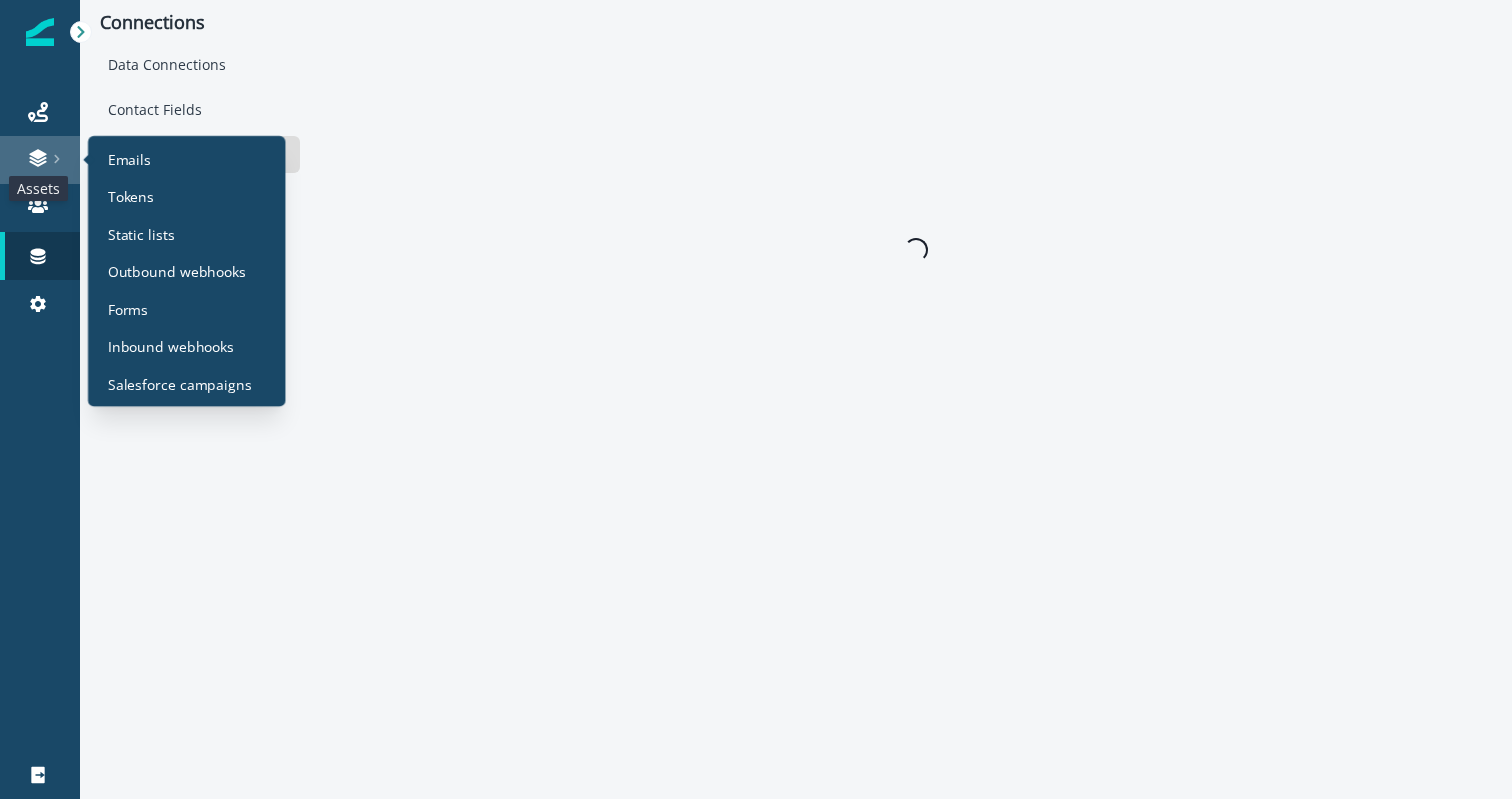 click 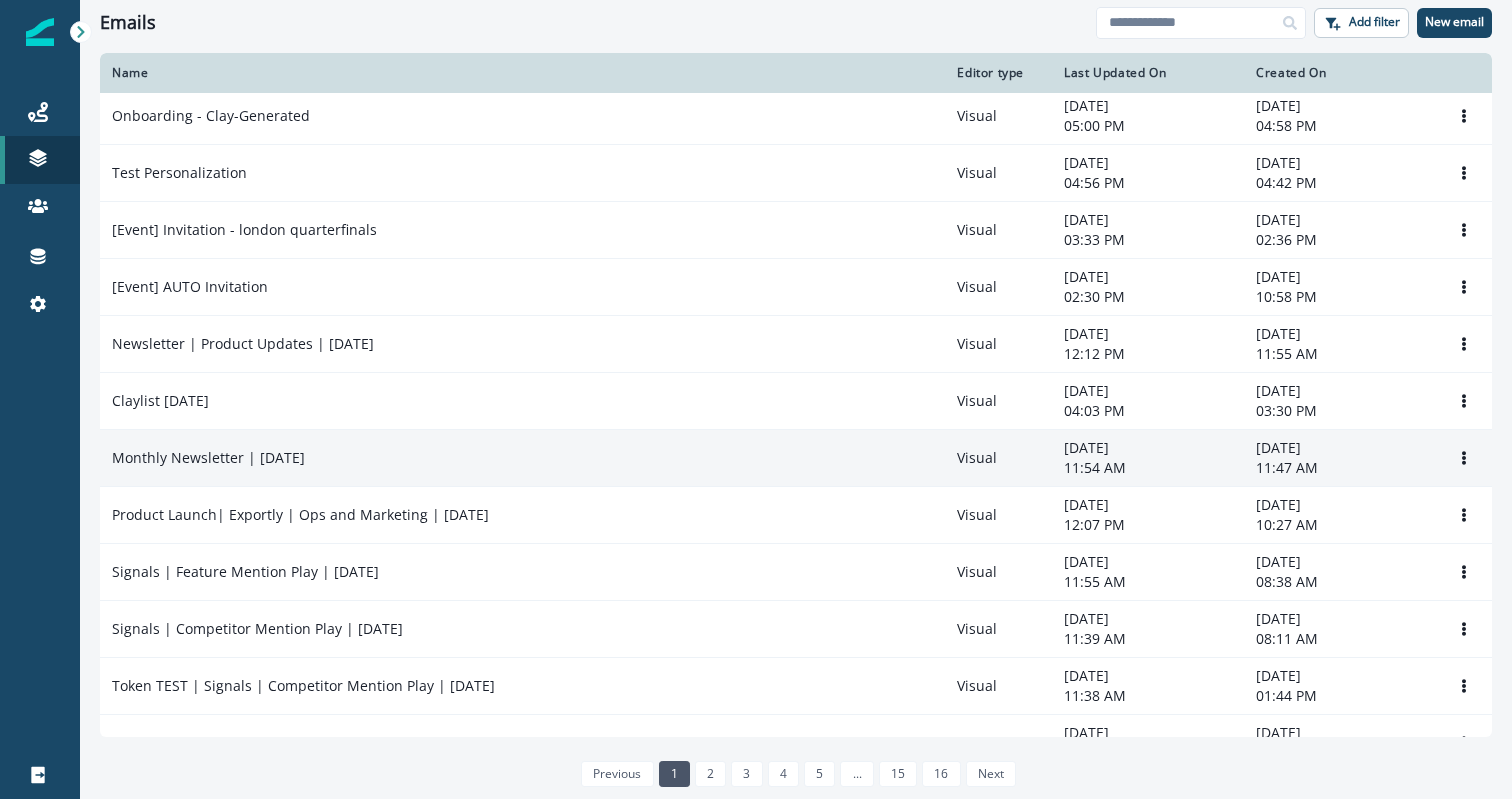 scroll, scrollTop: 0, scrollLeft: 0, axis: both 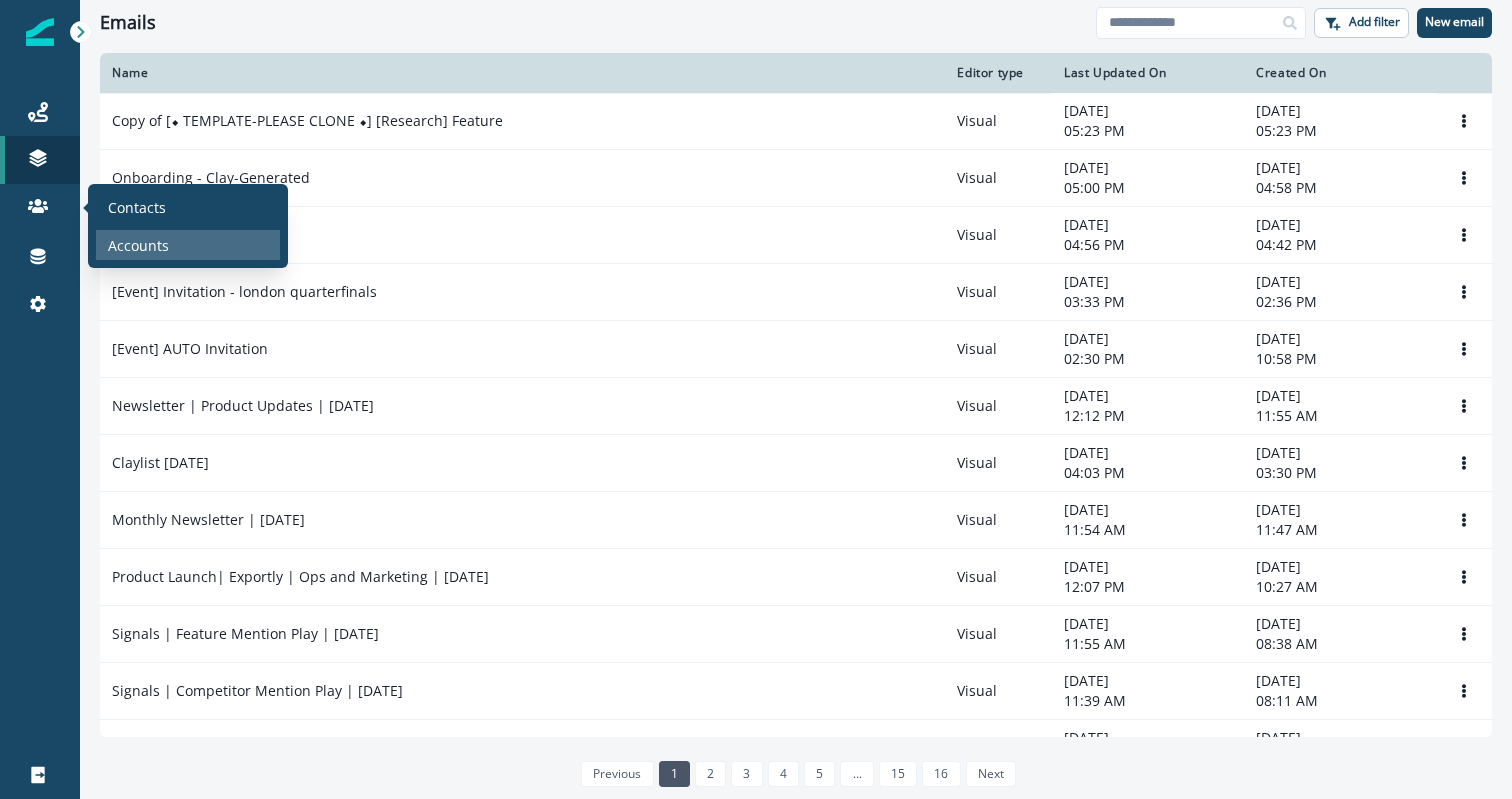 click on "Accounts" at bounding box center [188, 245] 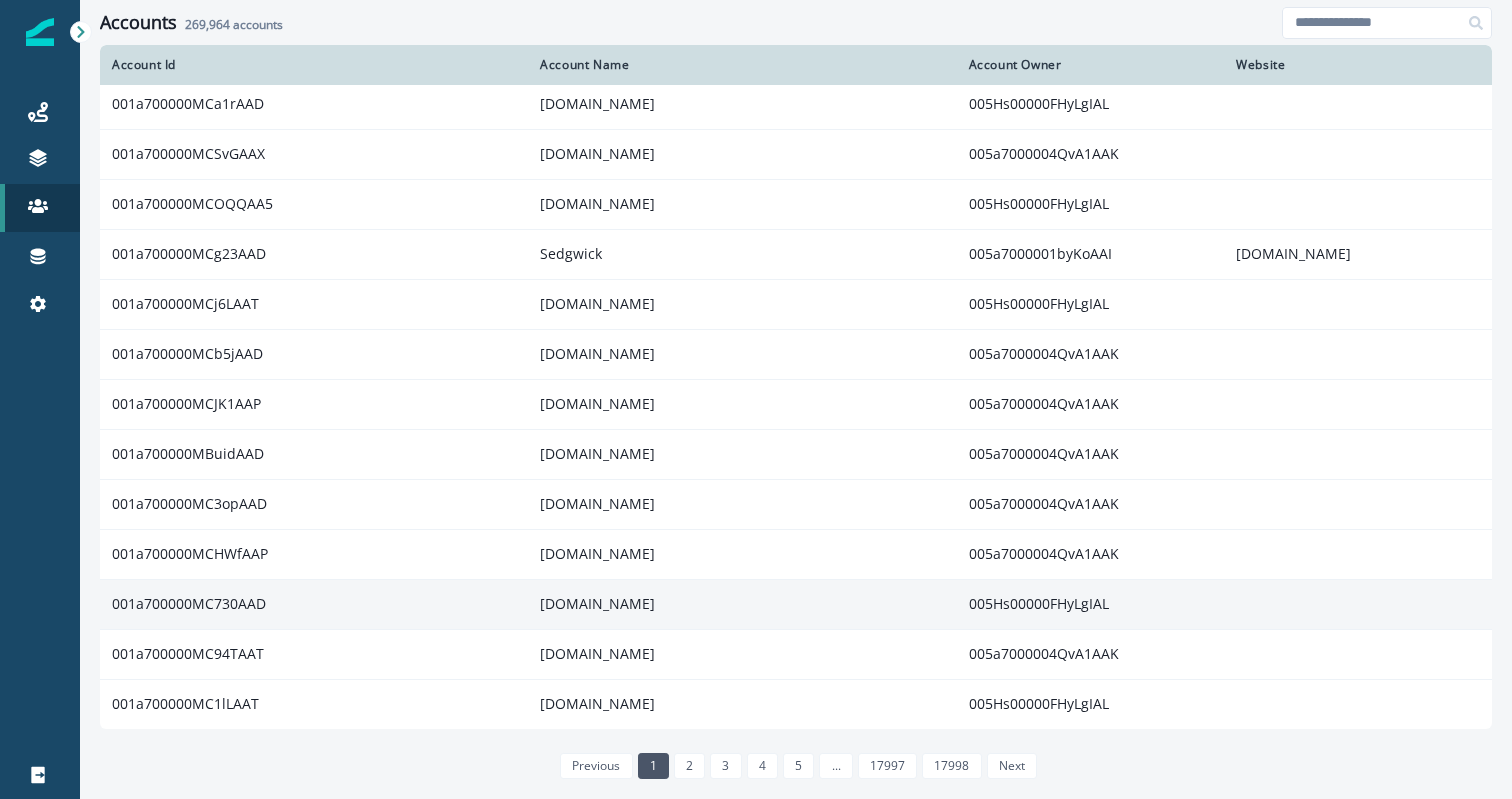 scroll, scrollTop: 0, scrollLeft: 0, axis: both 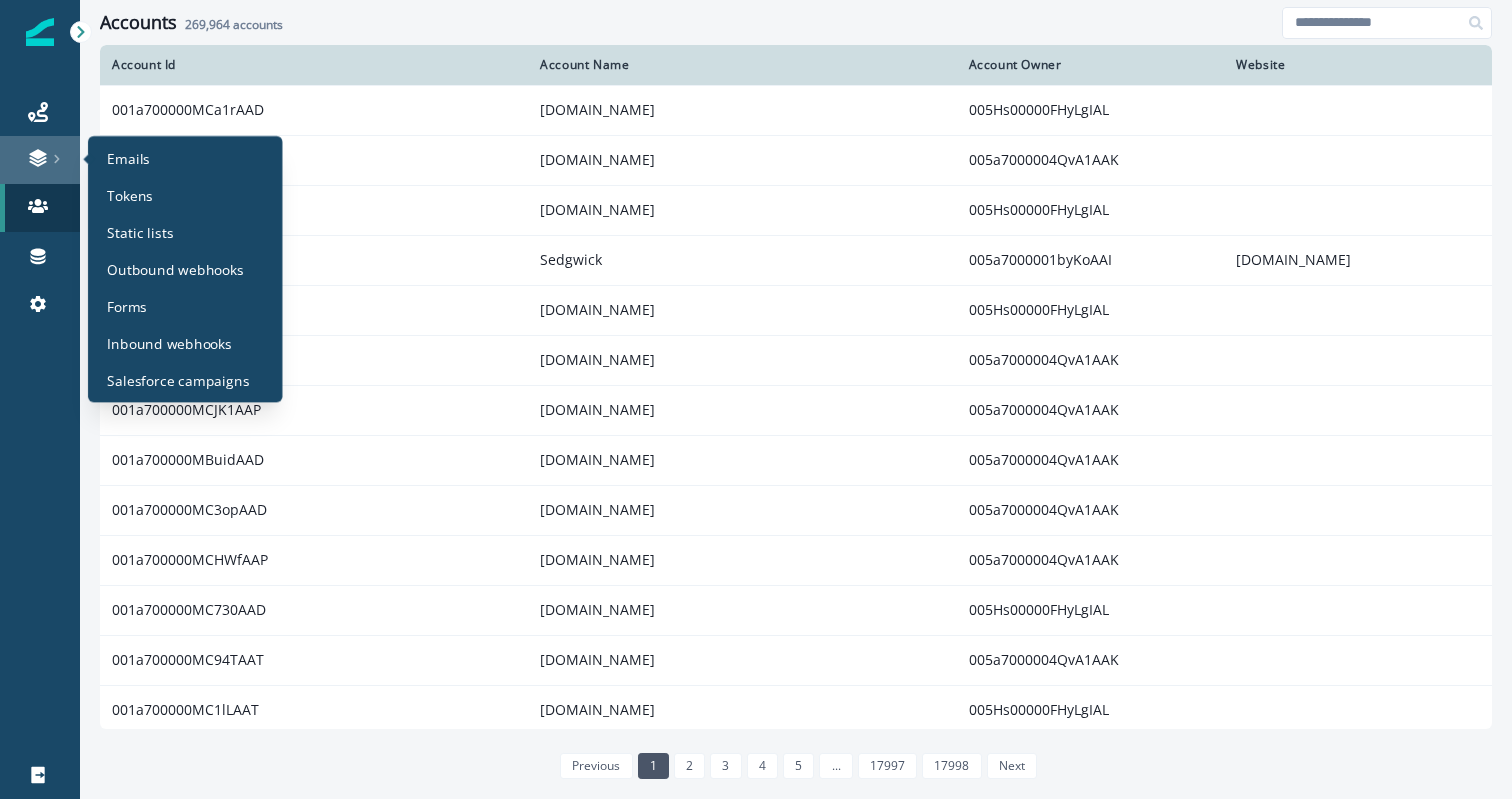 click 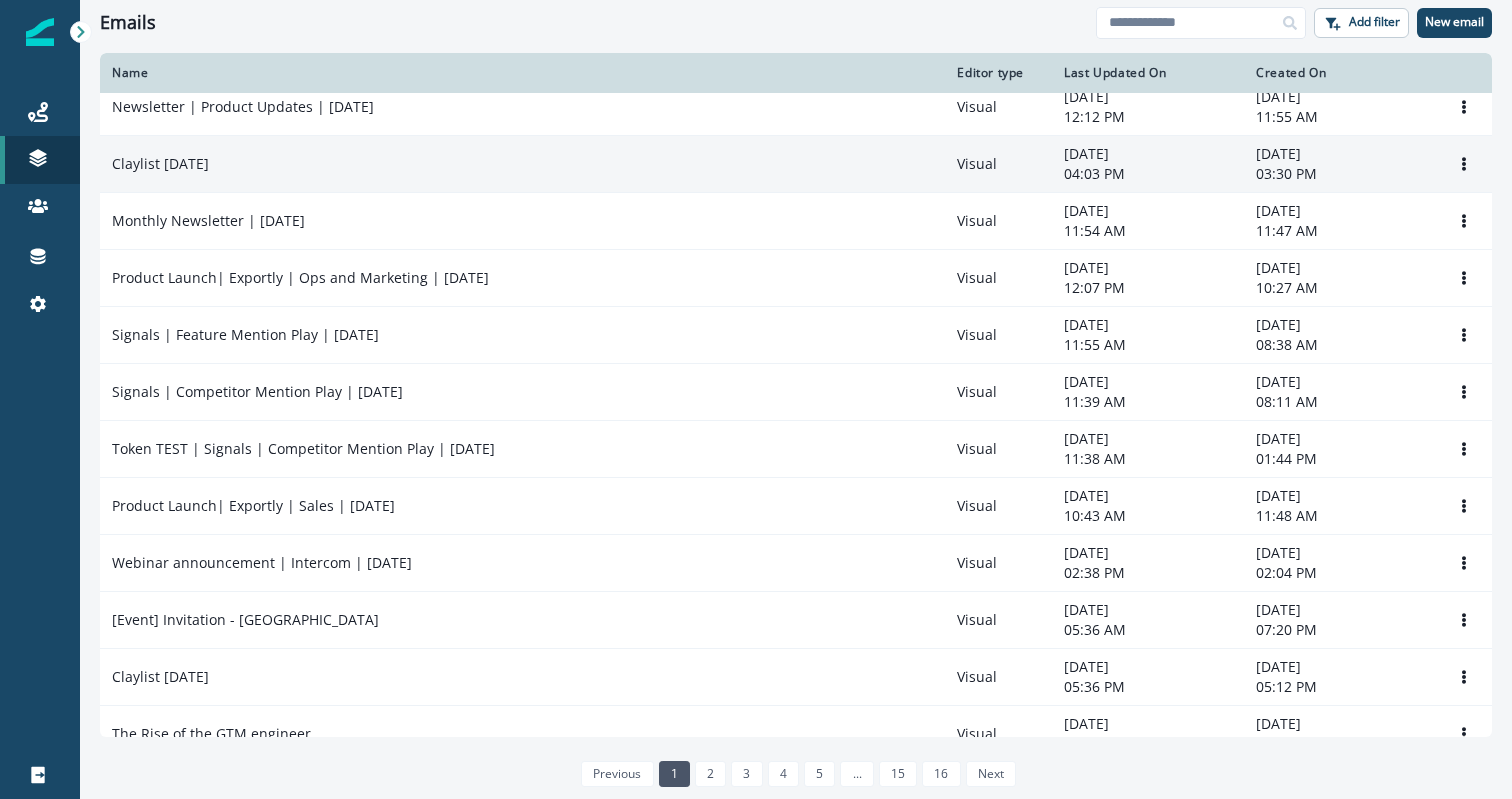 scroll, scrollTop: 315, scrollLeft: 0, axis: vertical 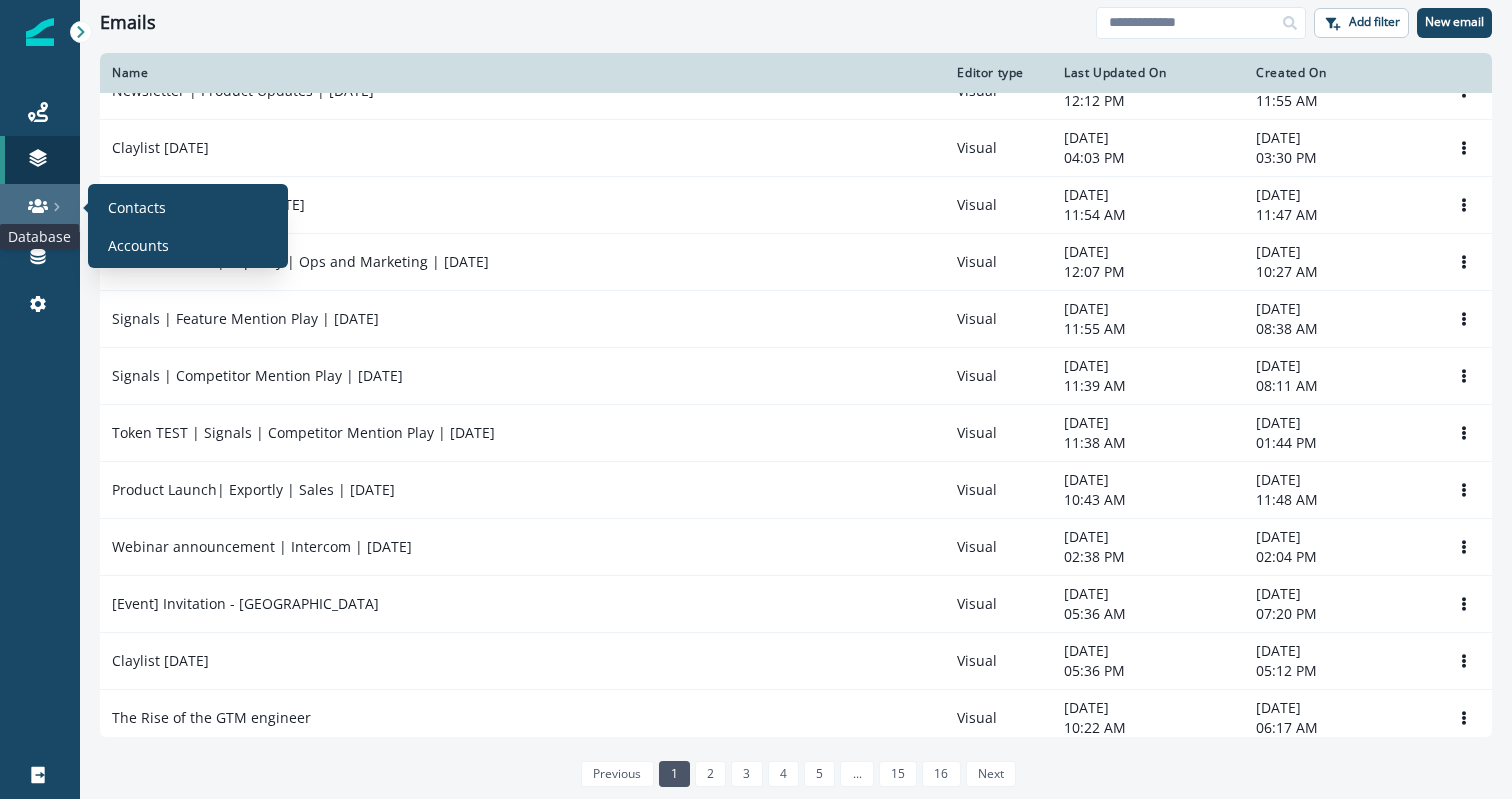 click 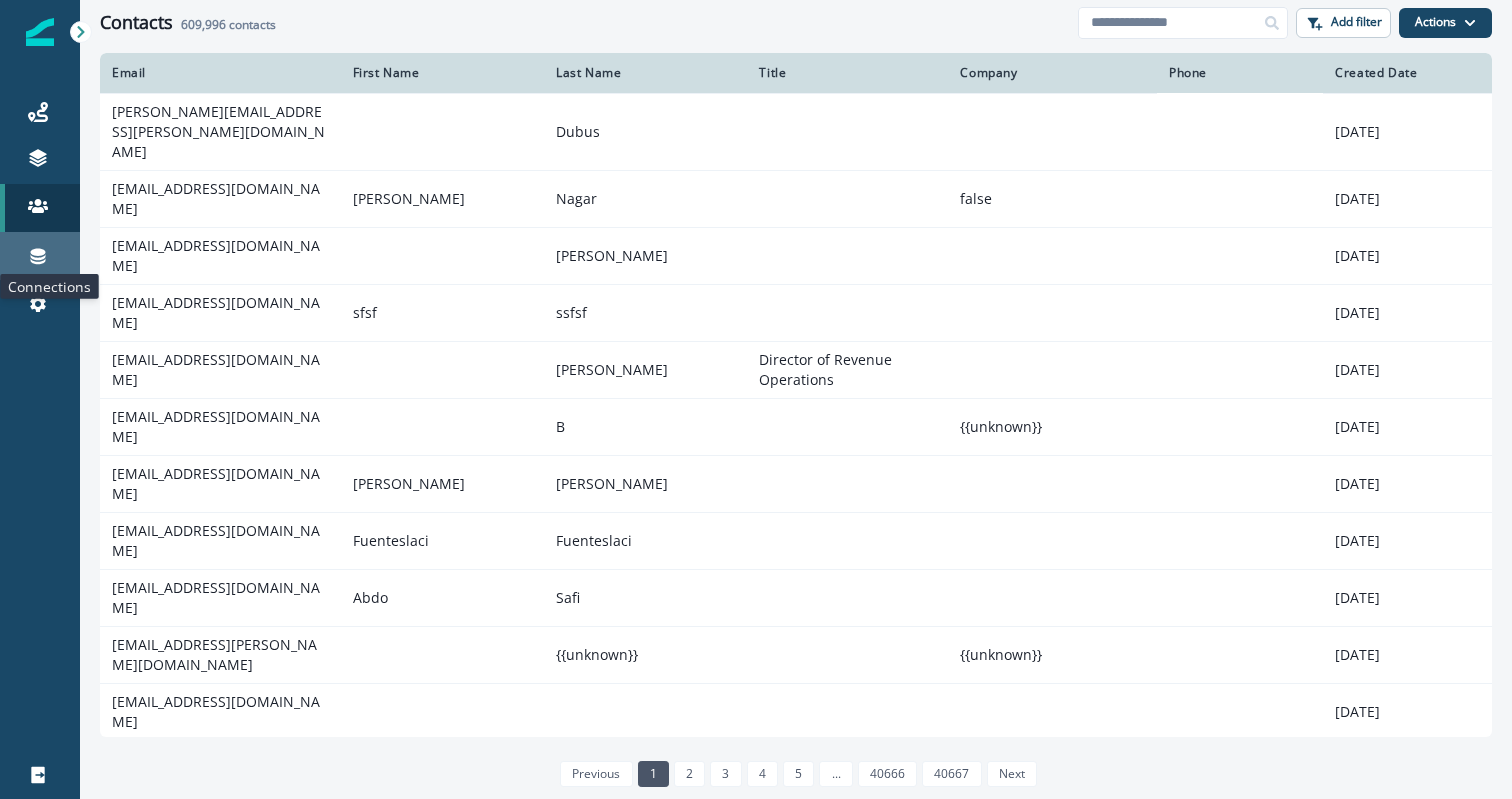 click 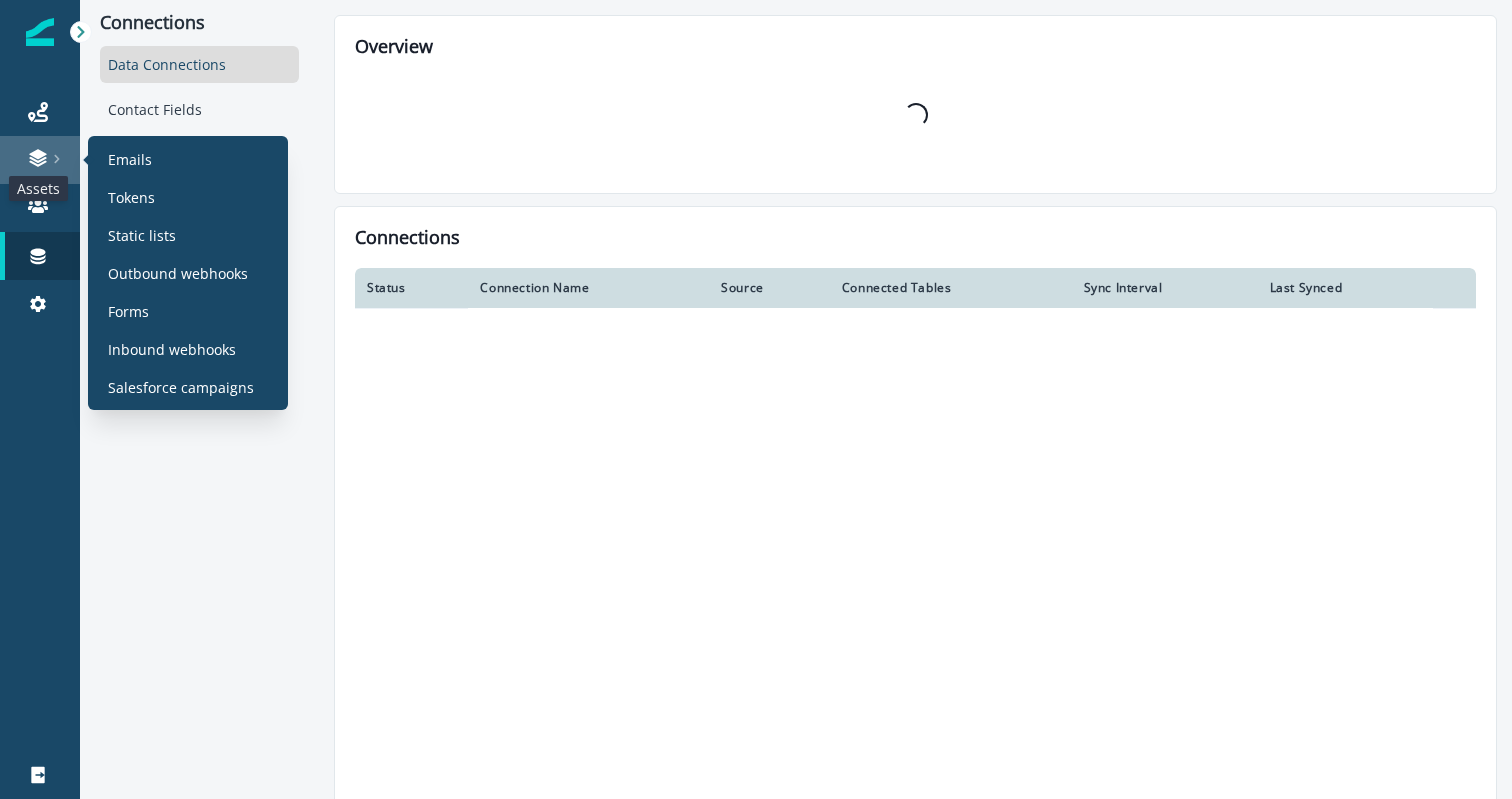 click 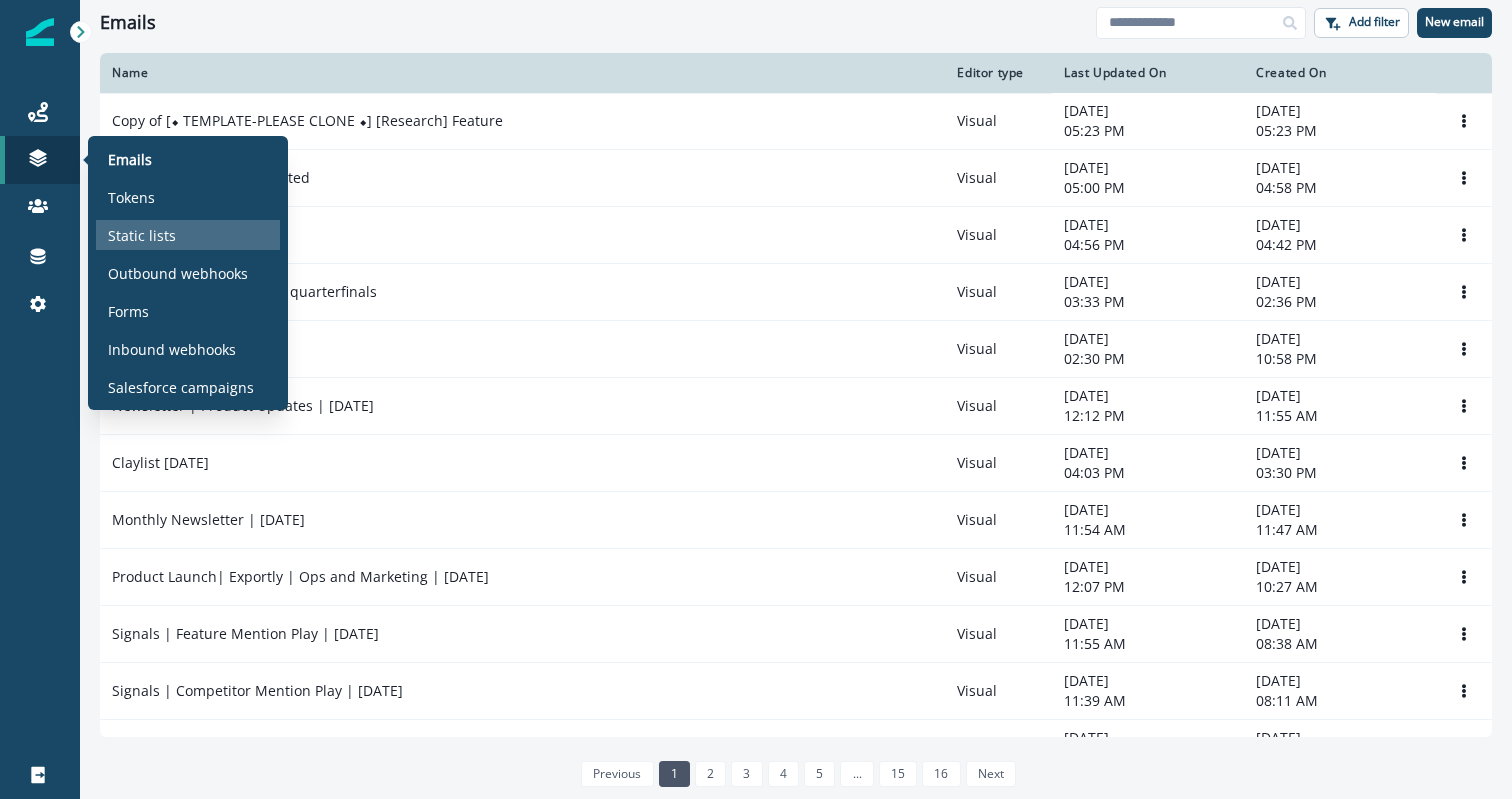 click on "Static lists" at bounding box center [142, 235] 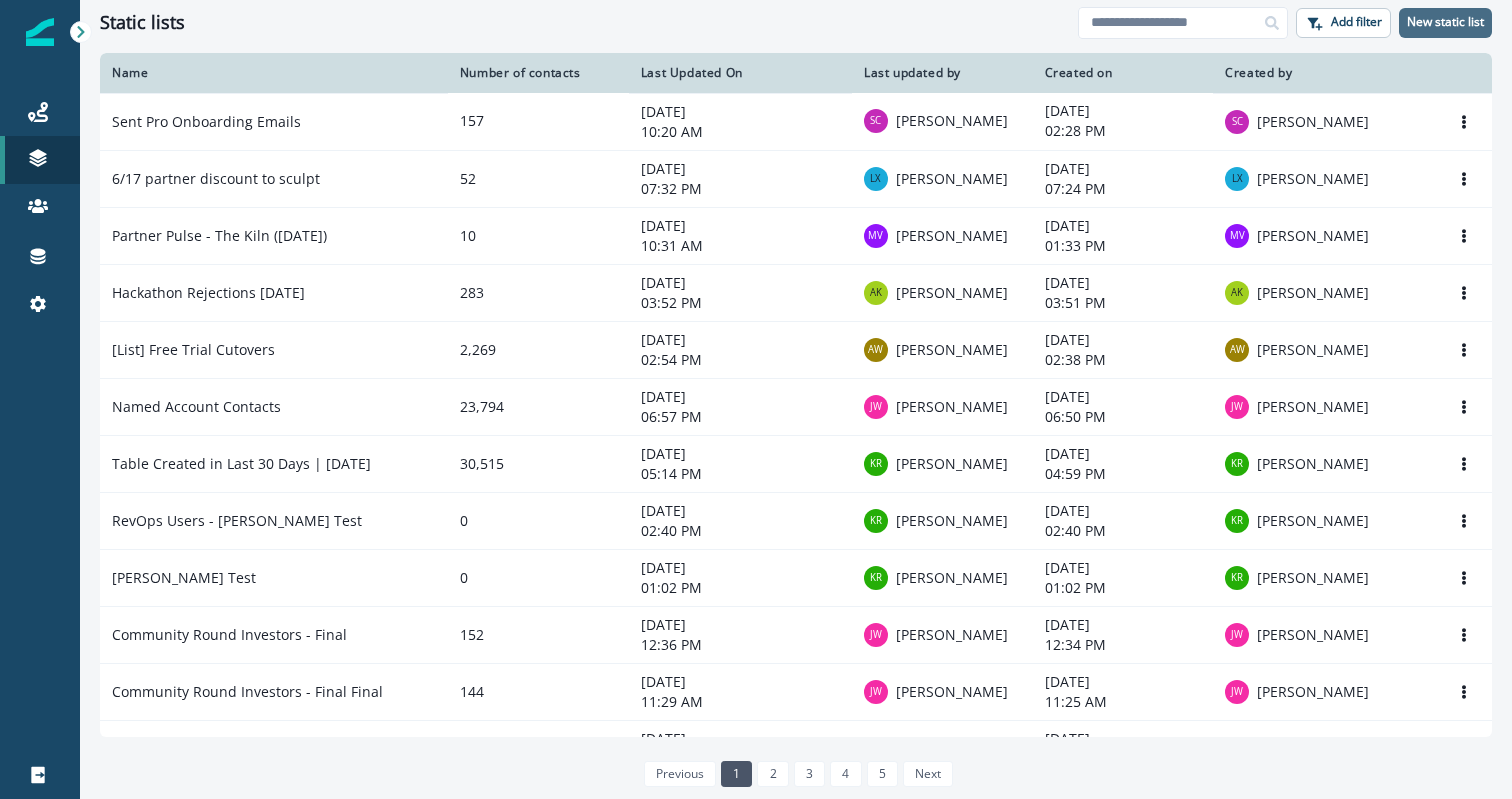 click on "New static list" at bounding box center (1445, 22) 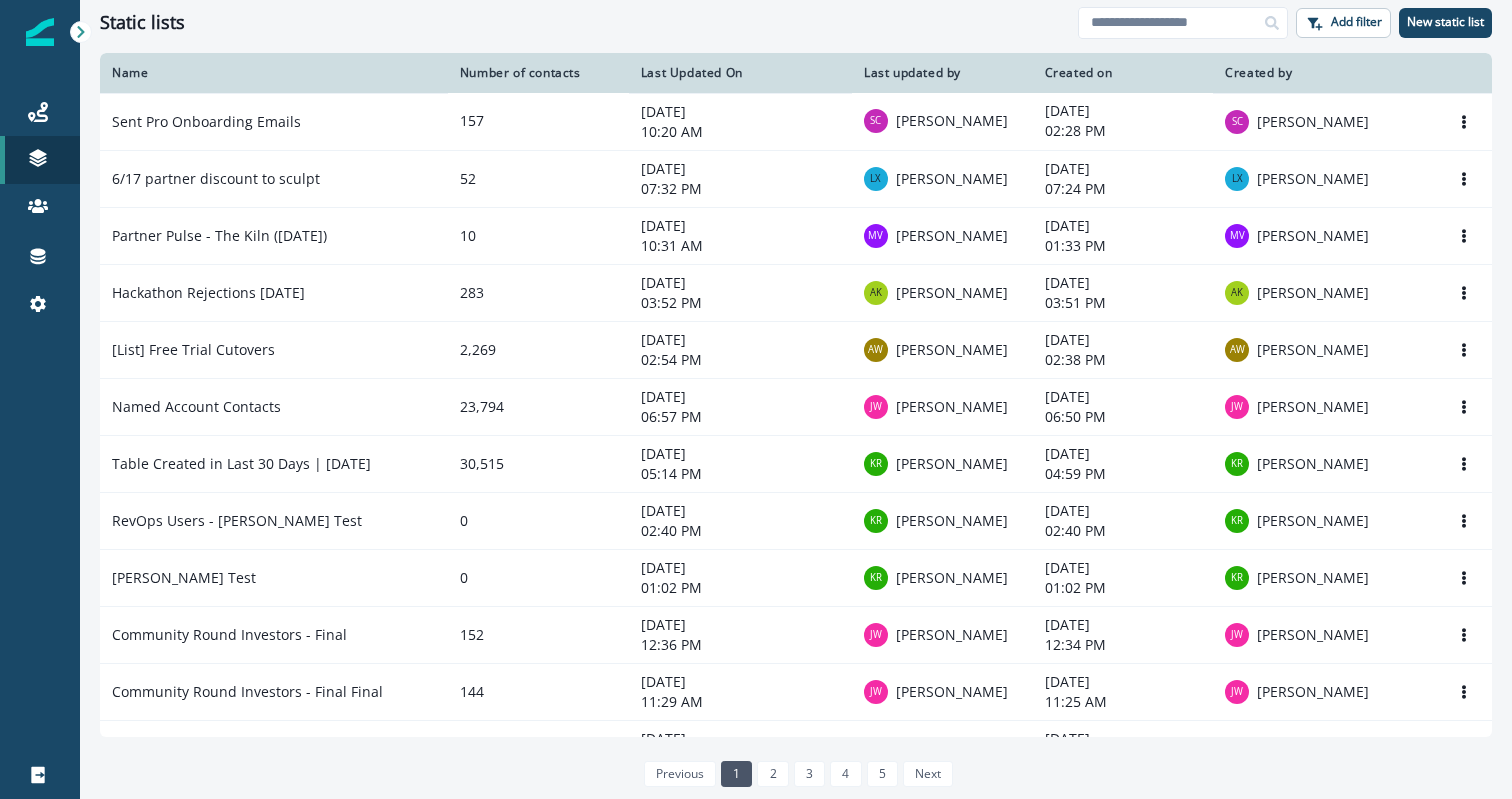 type on "****" 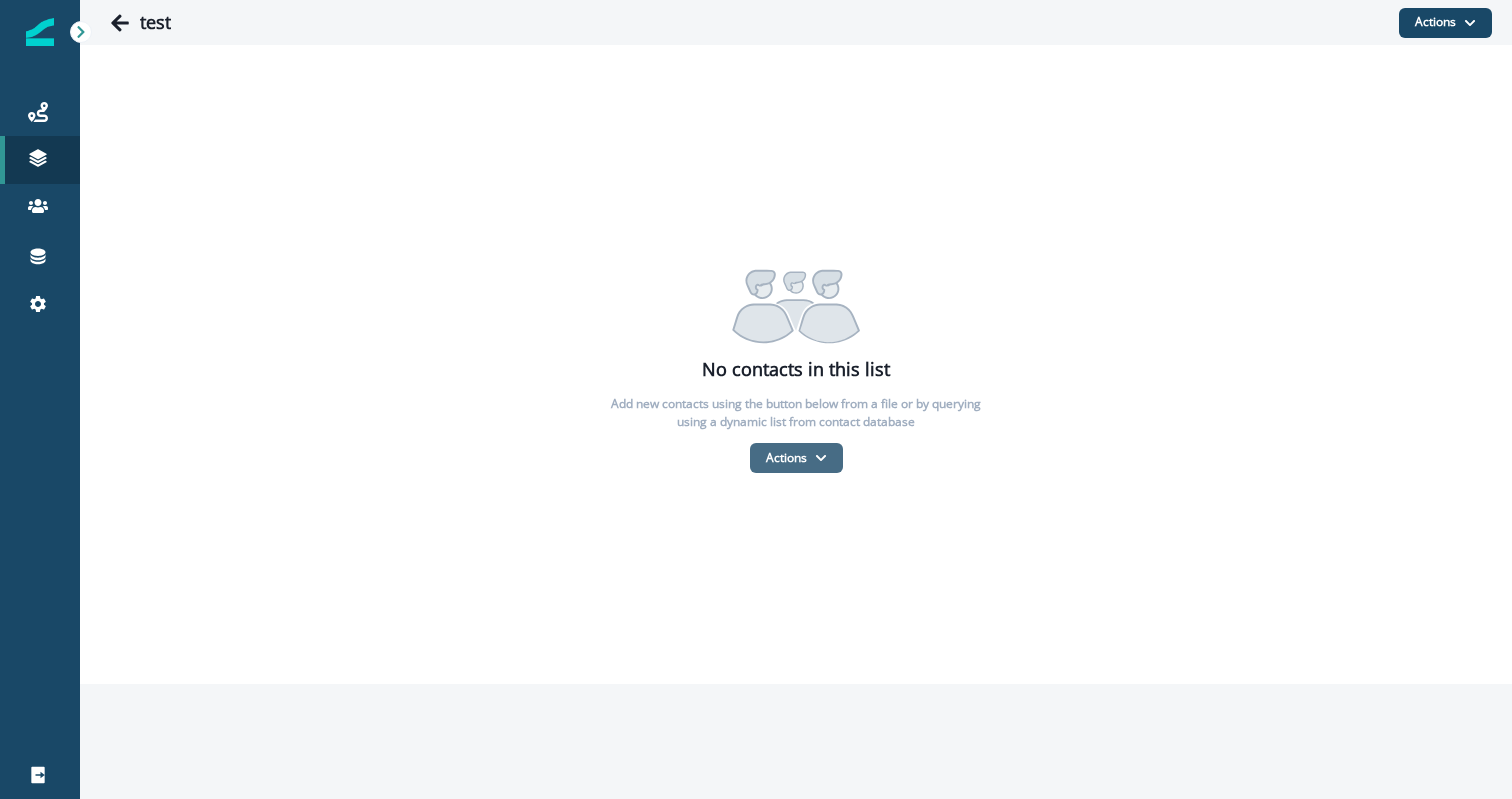 click on "Actions" at bounding box center (796, 458) 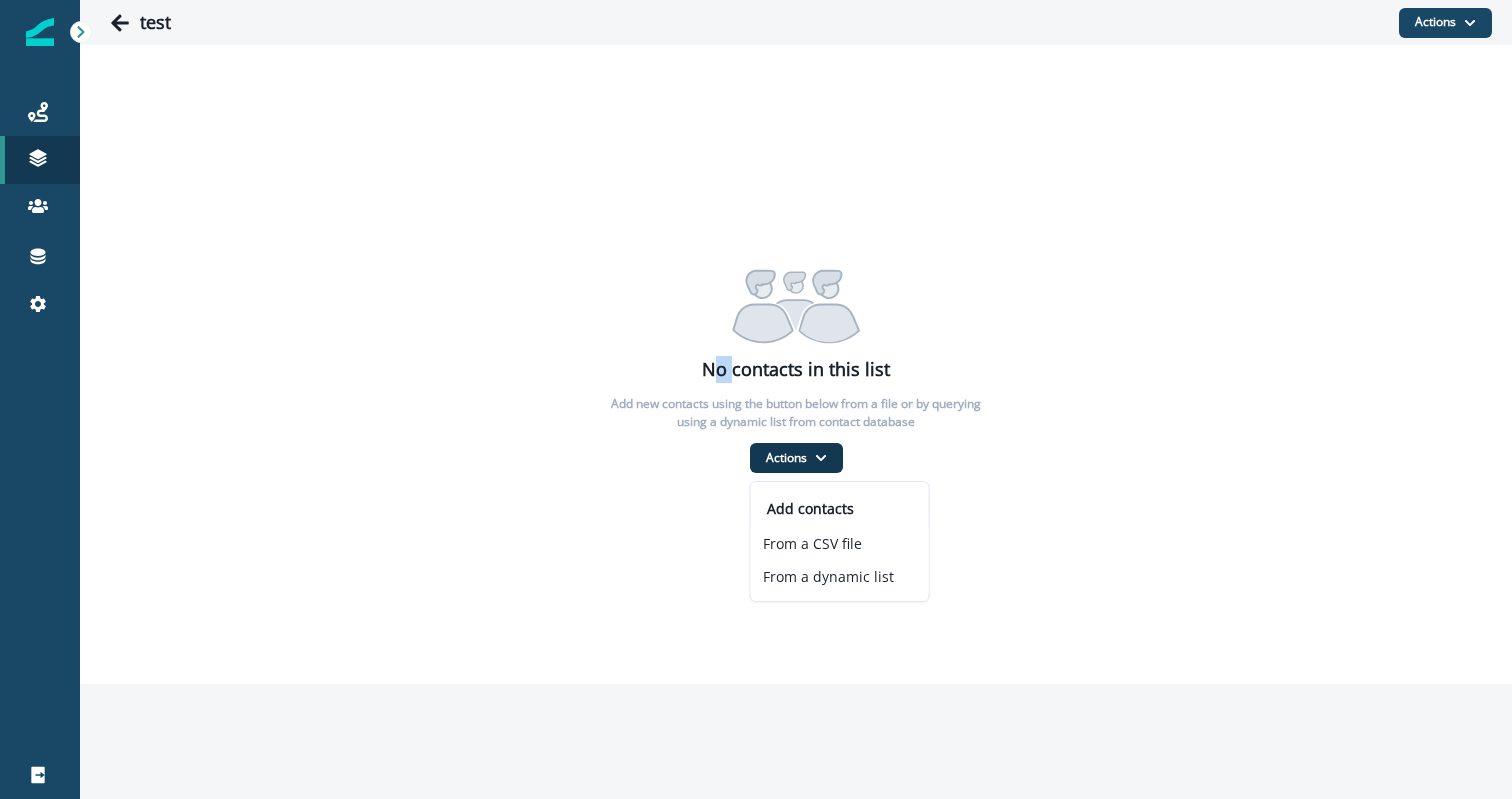 drag, startPoint x: 719, startPoint y: 371, endPoint x: 733, endPoint y: 372, distance: 14.035668 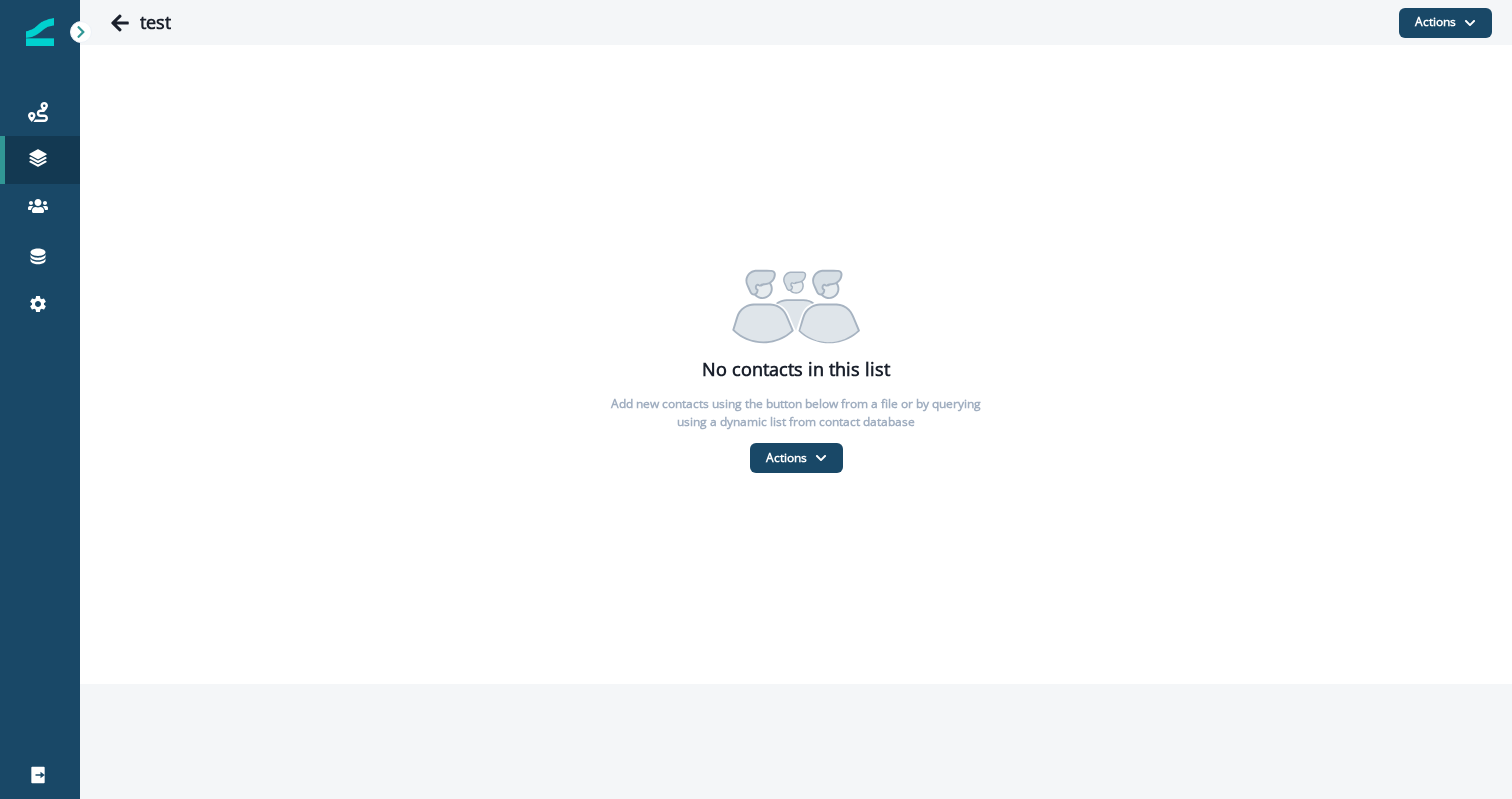 click on "No contacts in this list" at bounding box center [796, 369] 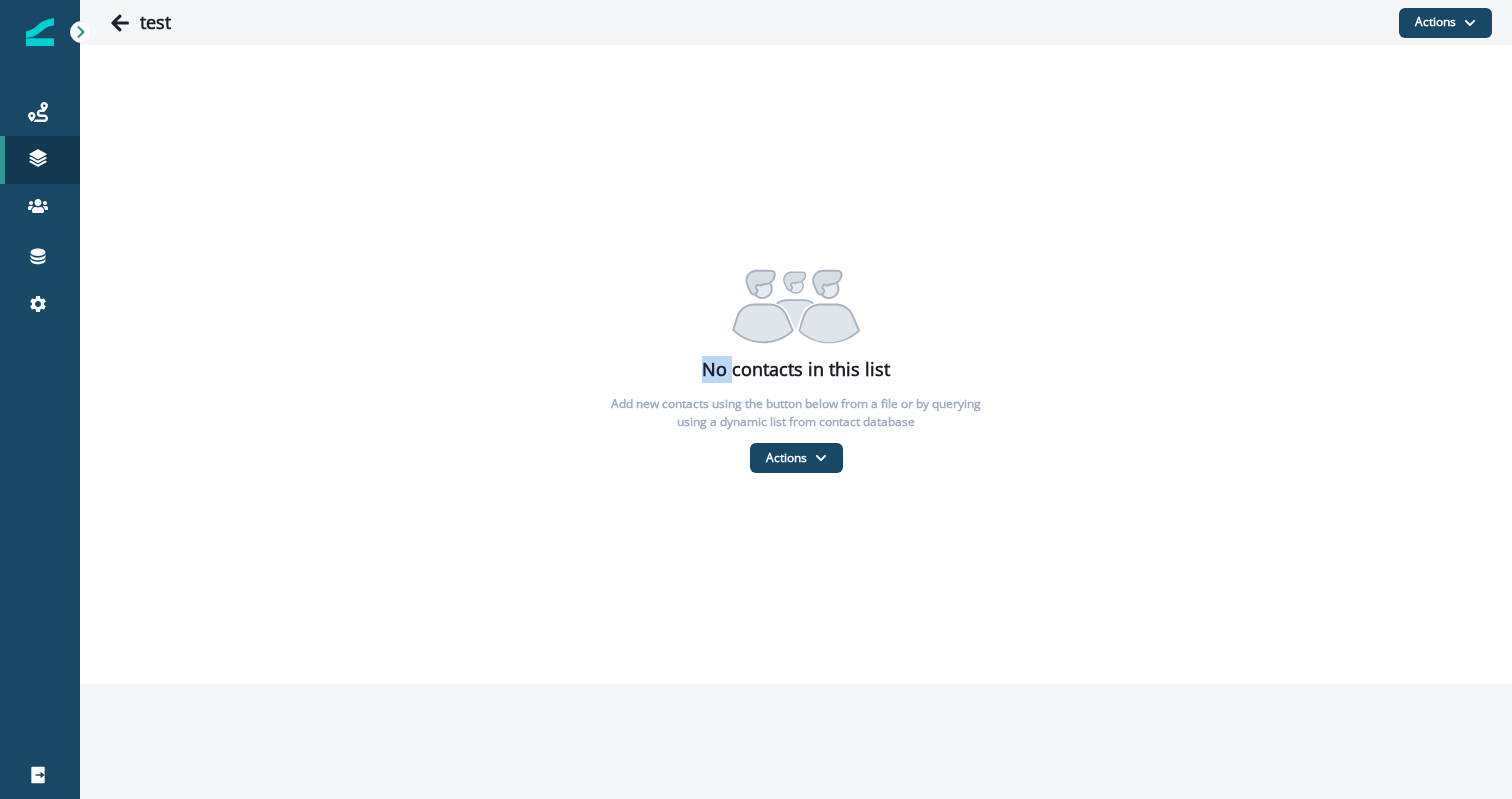 drag, startPoint x: 728, startPoint y: 371, endPoint x: 715, endPoint y: 370, distance: 13.038404 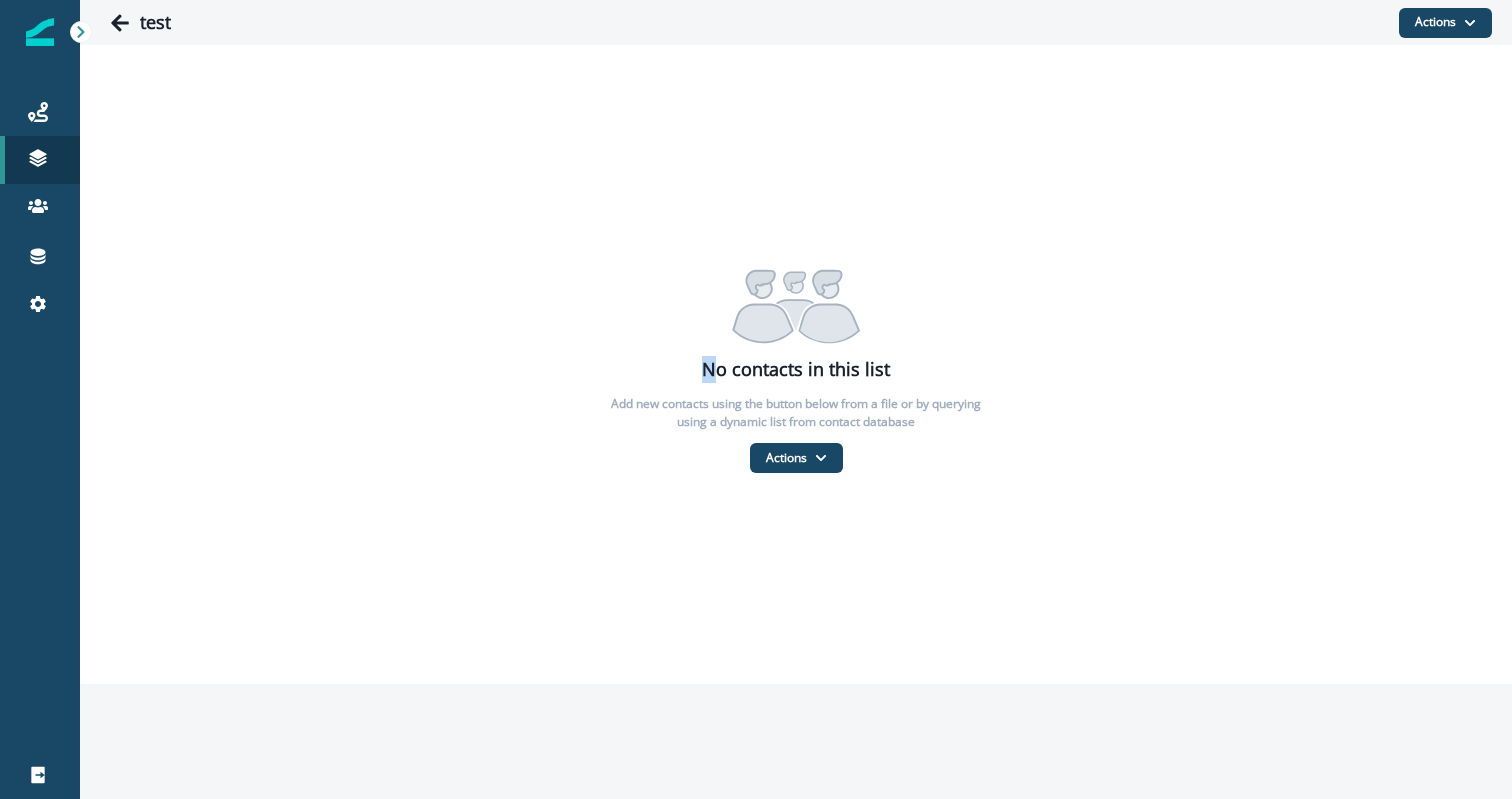 drag, startPoint x: 702, startPoint y: 368, endPoint x: 717, endPoint y: 370, distance: 15.132746 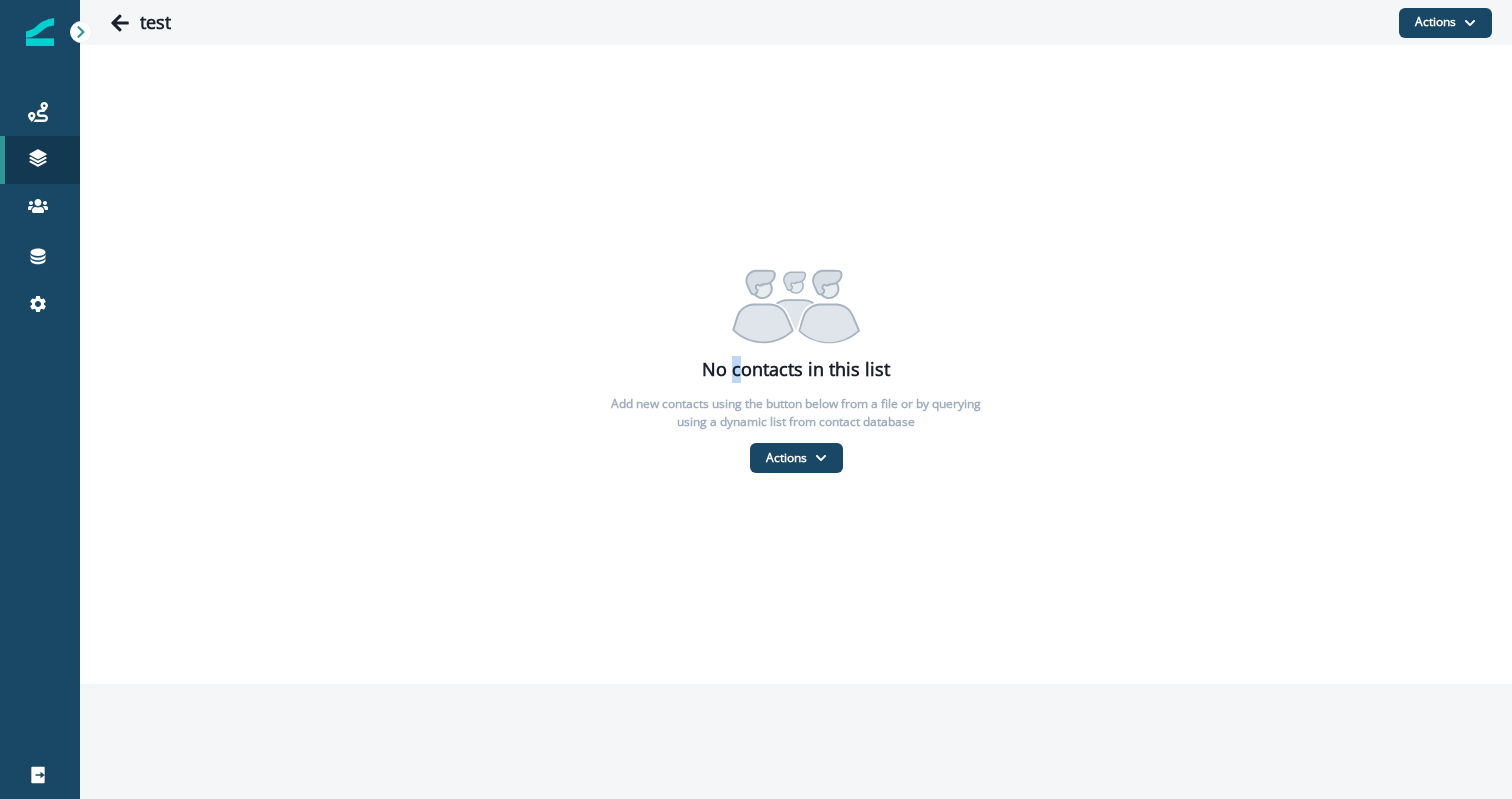 click on "No contacts in this list" at bounding box center [796, 369] 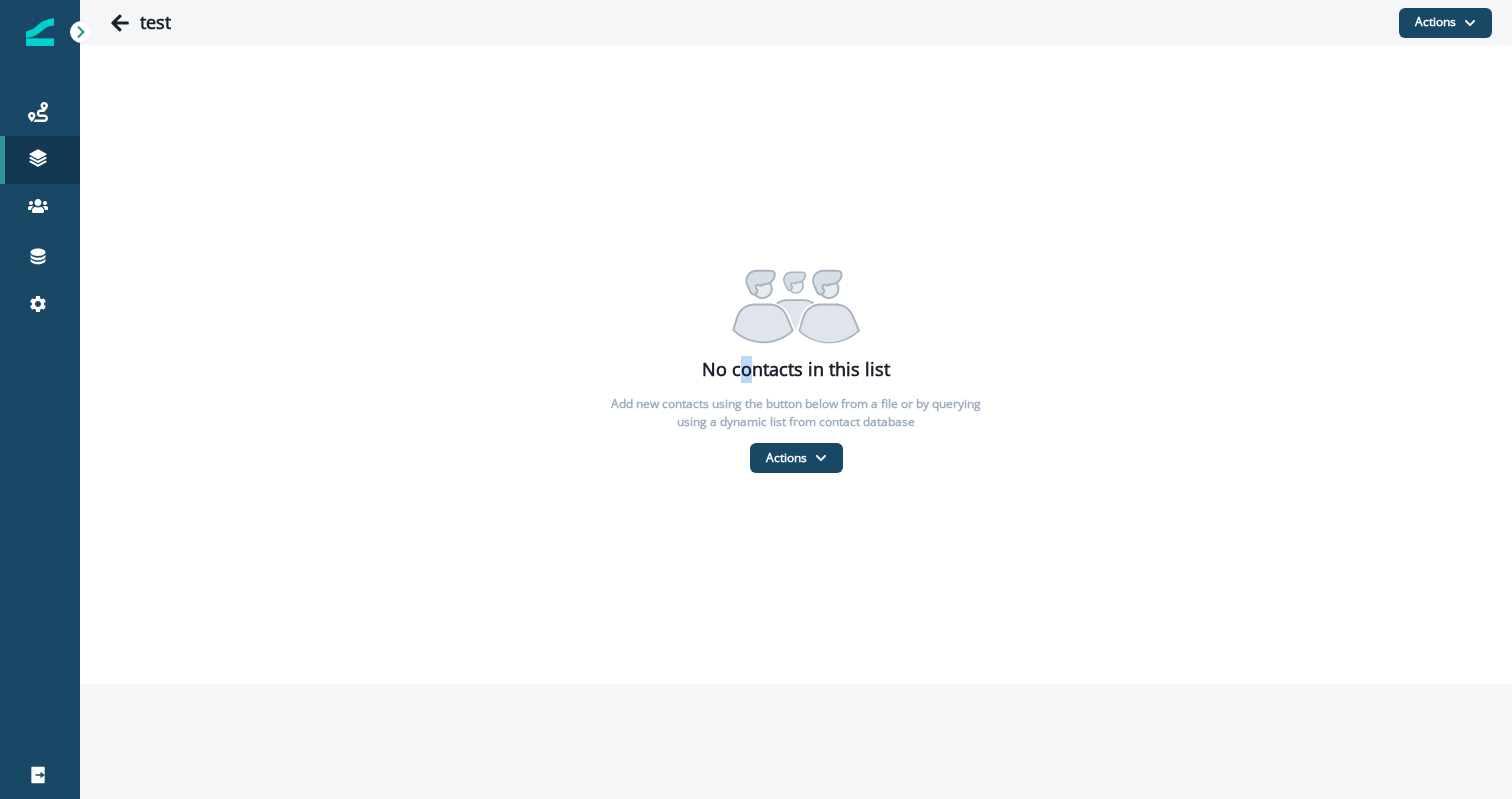 click on "No contacts in this list" at bounding box center (796, 369) 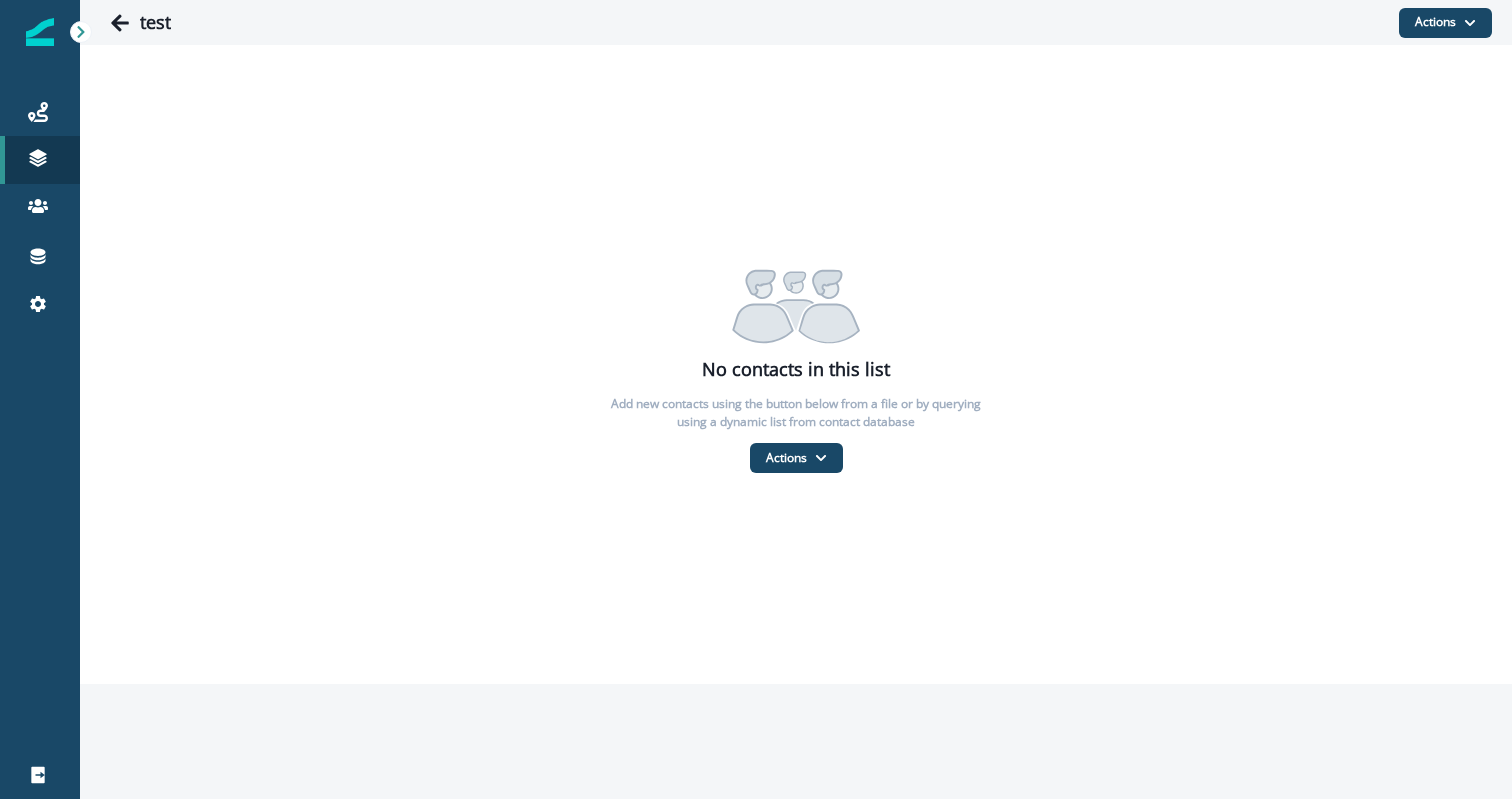 click on "No contacts in this list" at bounding box center [796, 369] 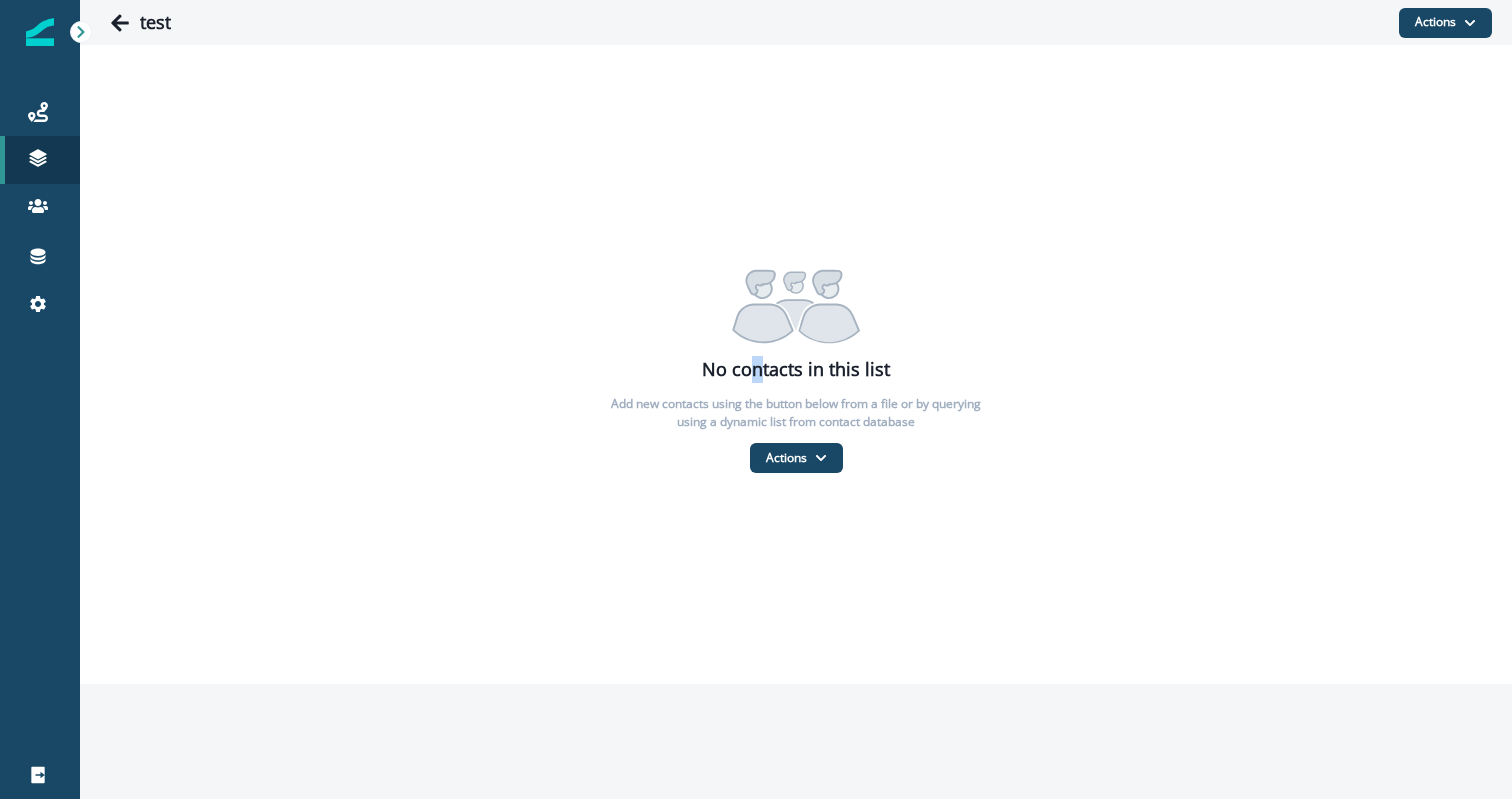 drag, startPoint x: 764, startPoint y: 371, endPoint x: 753, endPoint y: 370, distance: 11.045361 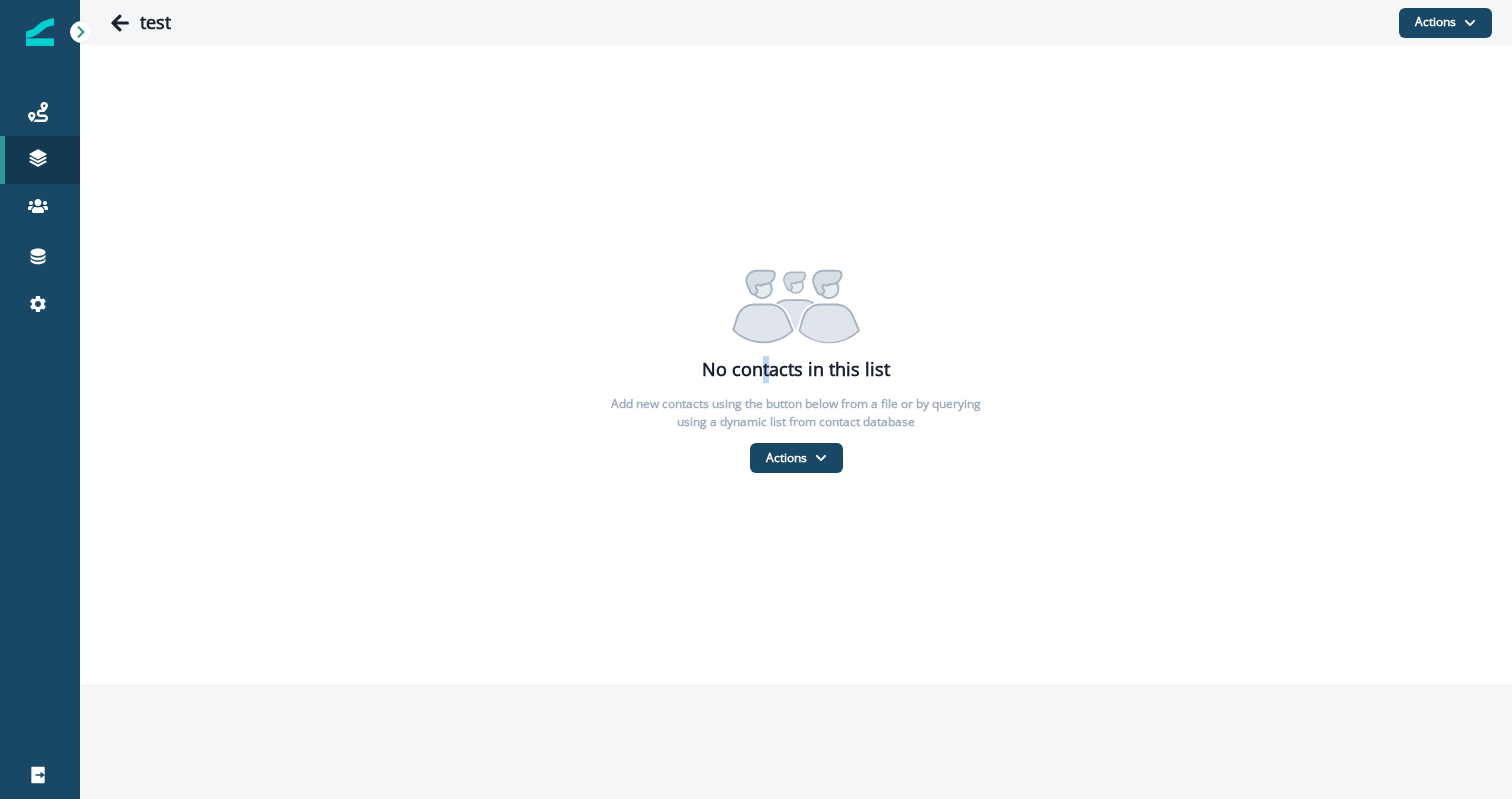 drag, startPoint x: 772, startPoint y: 373, endPoint x: 762, endPoint y: 372, distance: 10.049875 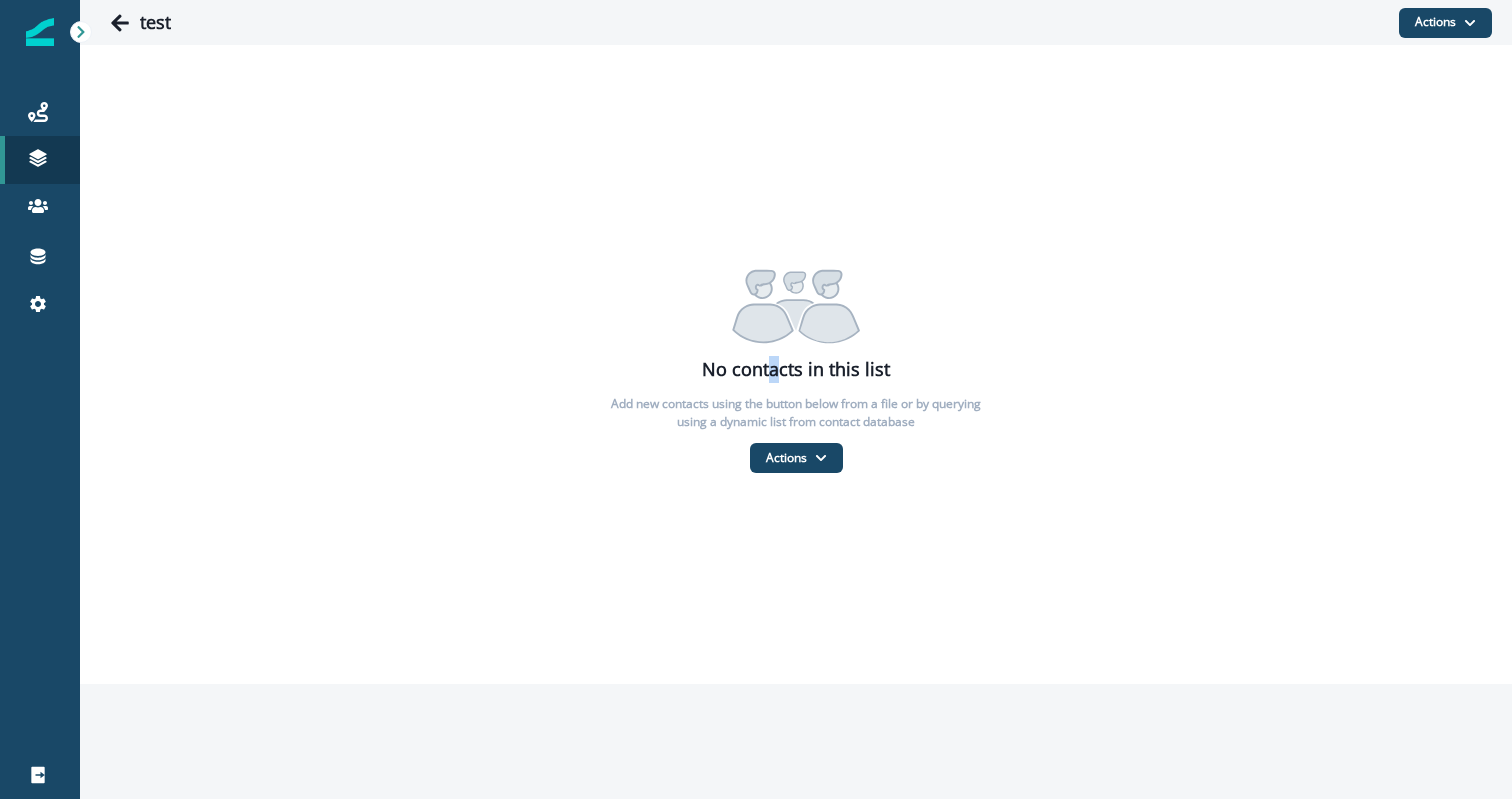 click on "No contacts in this list" at bounding box center (796, 369) 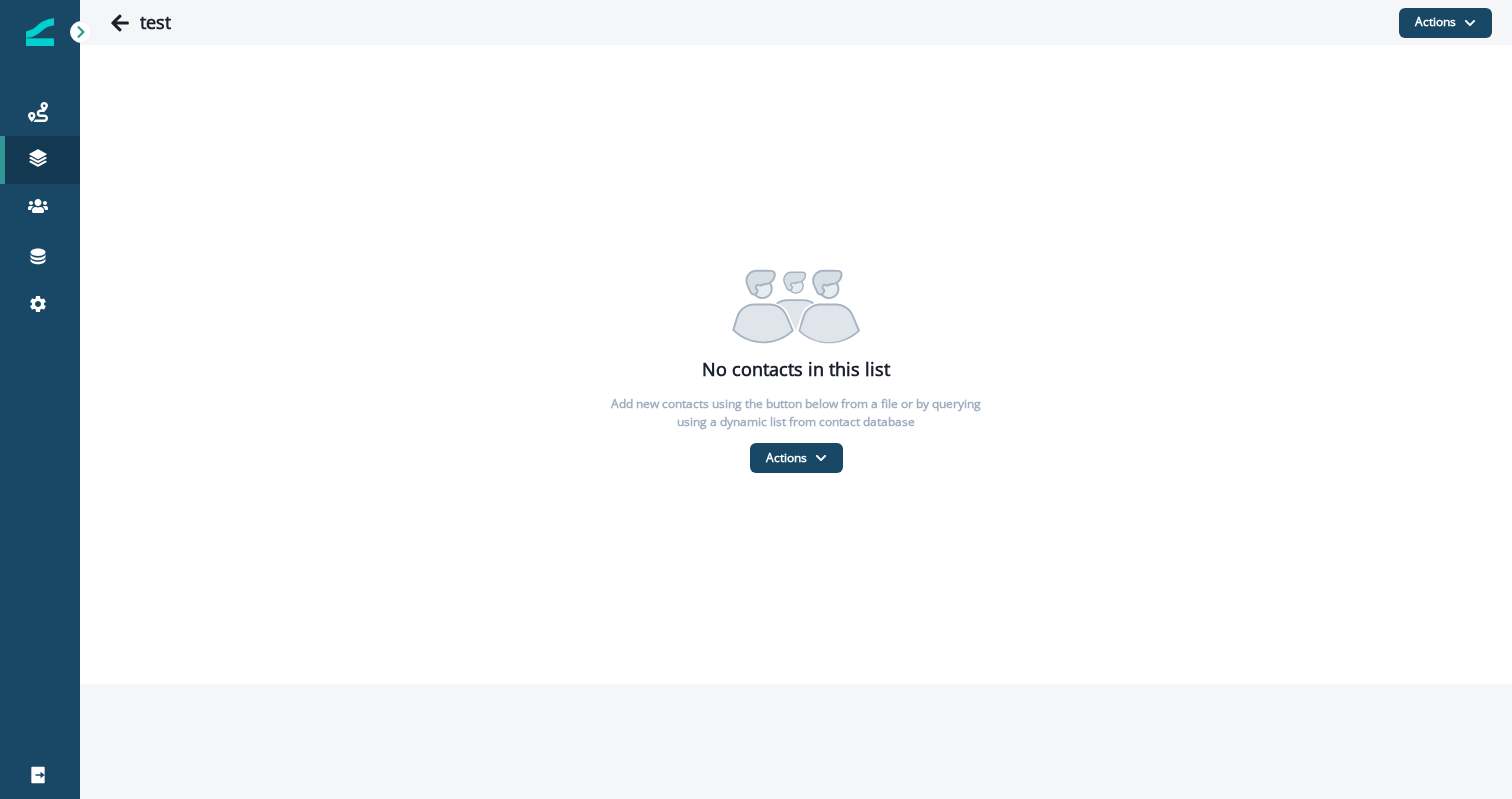 click on "No contacts in this list" at bounding box center (796, 369) 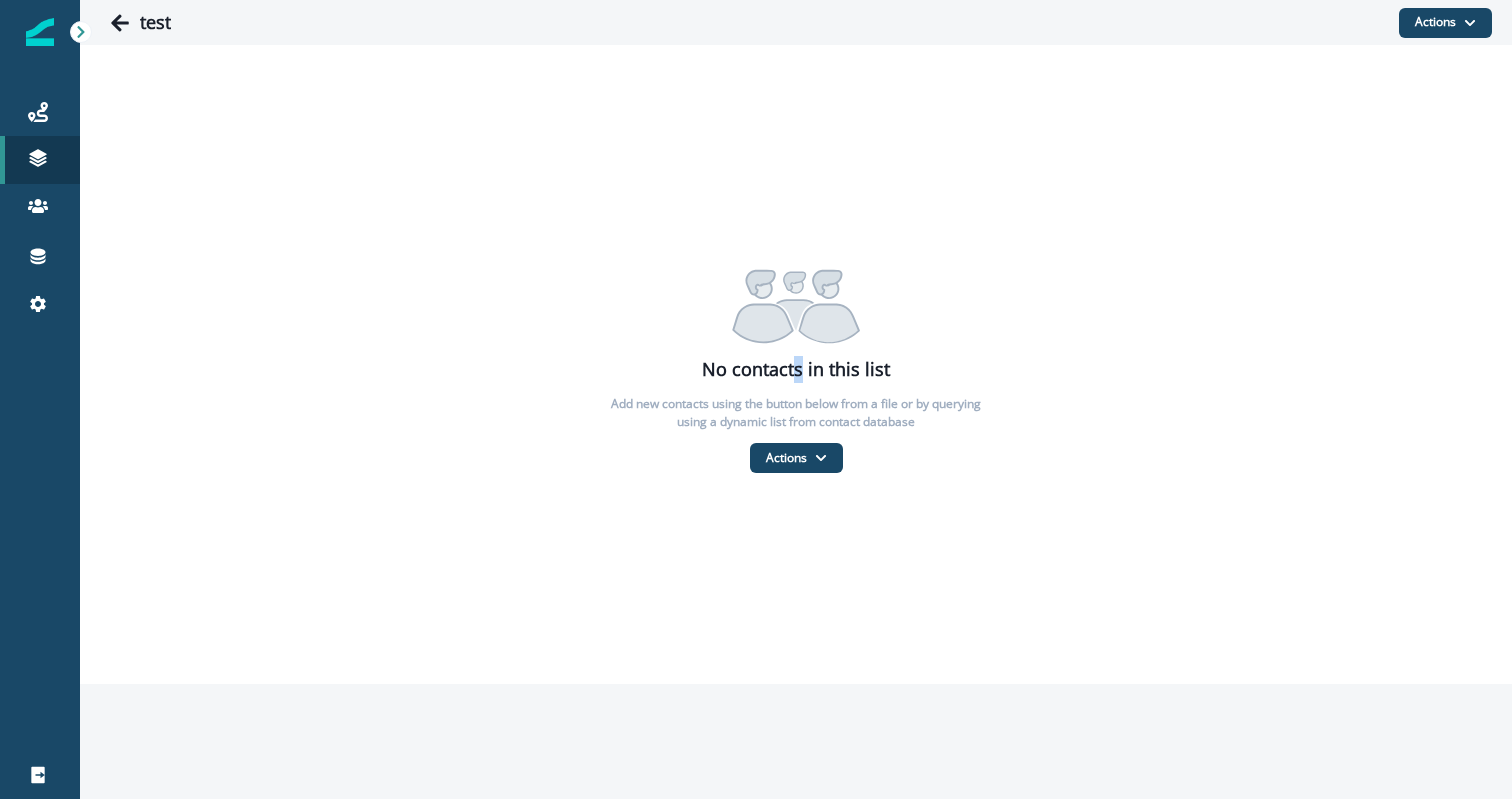 click on "No contacts in this list" at bounding box center (796, 369) 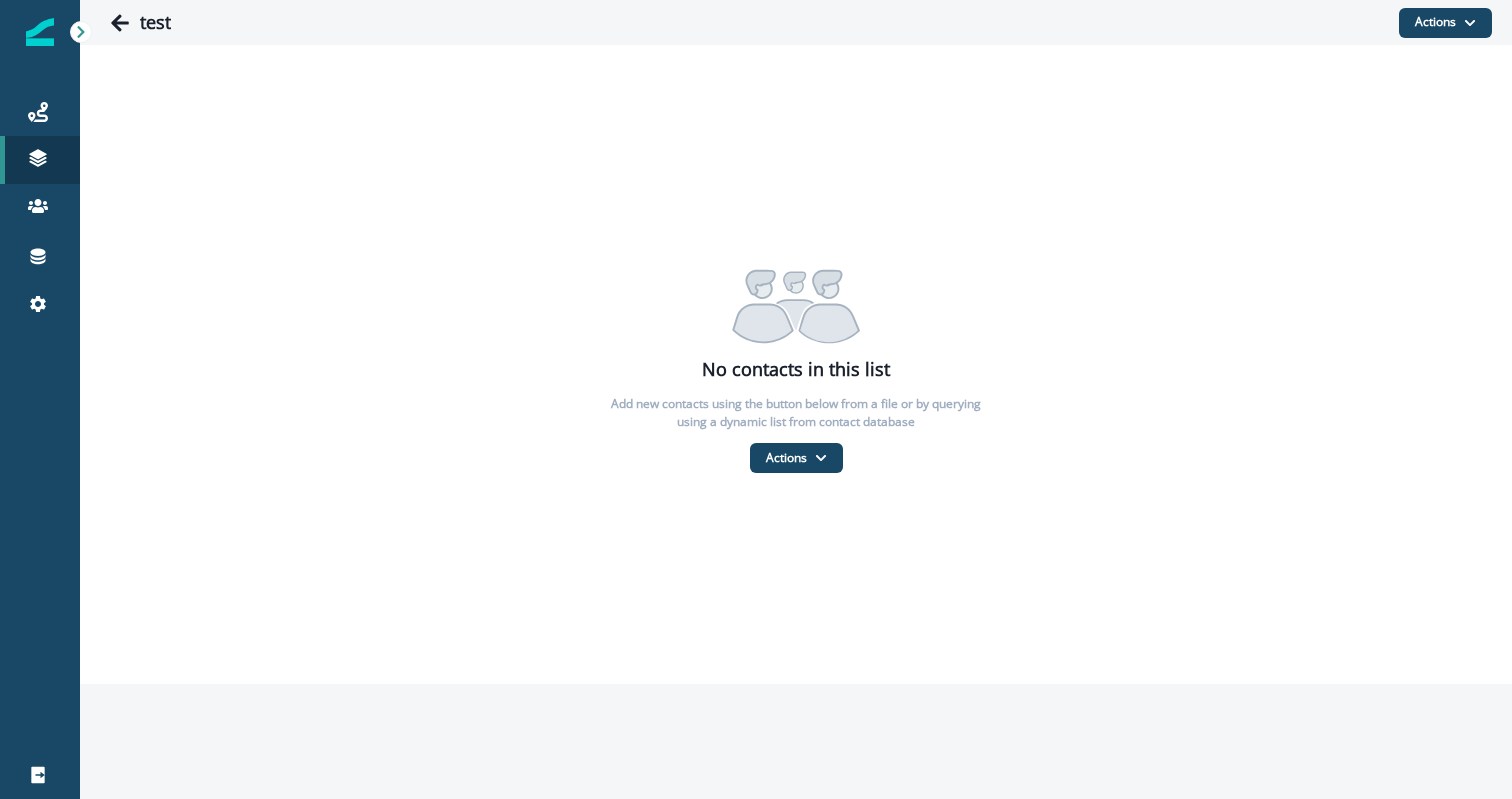 click at bounding box center [40, 32] 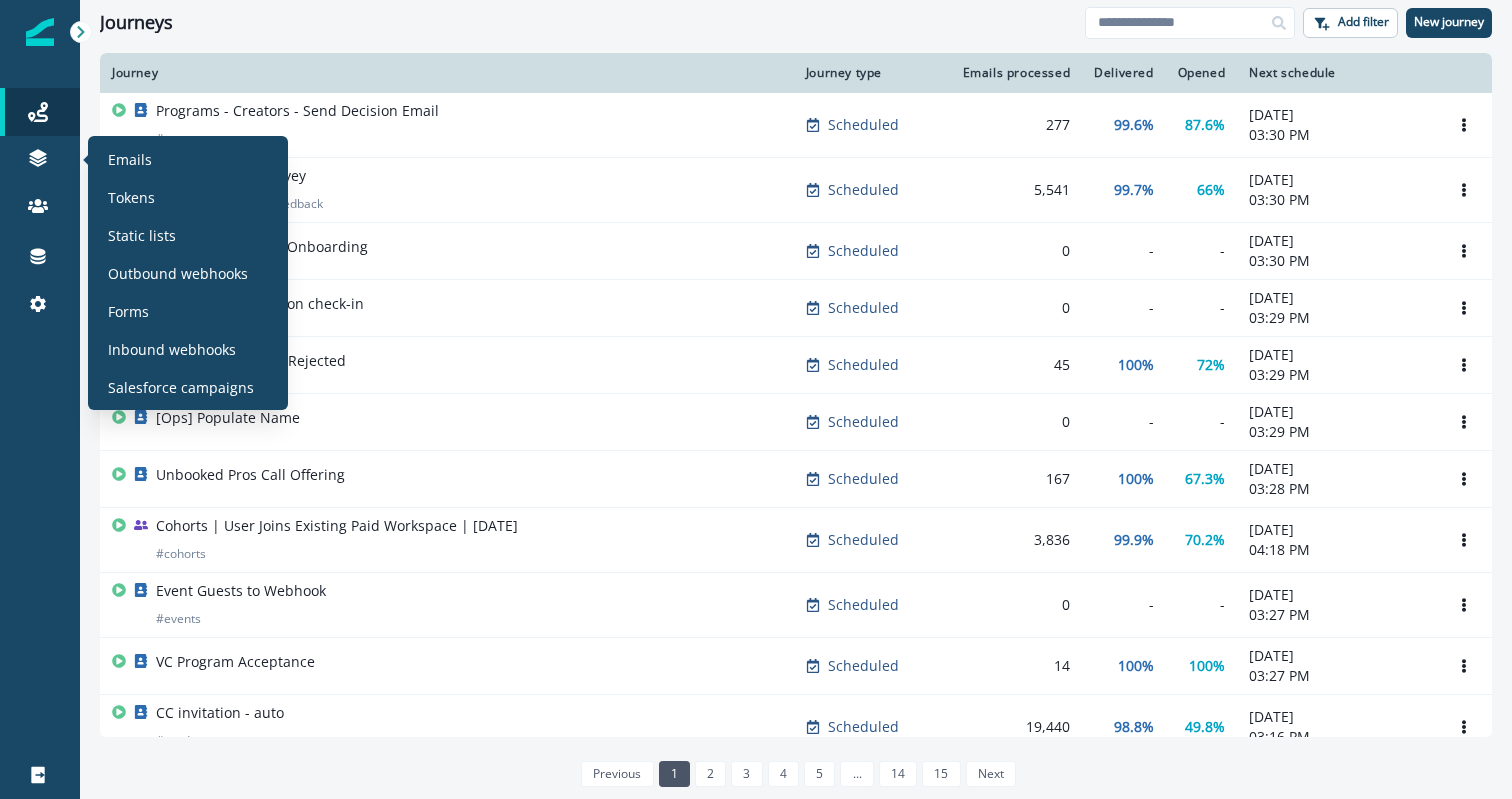 click on "Journeys Add filter New journey" at bounding box center (796, 22) 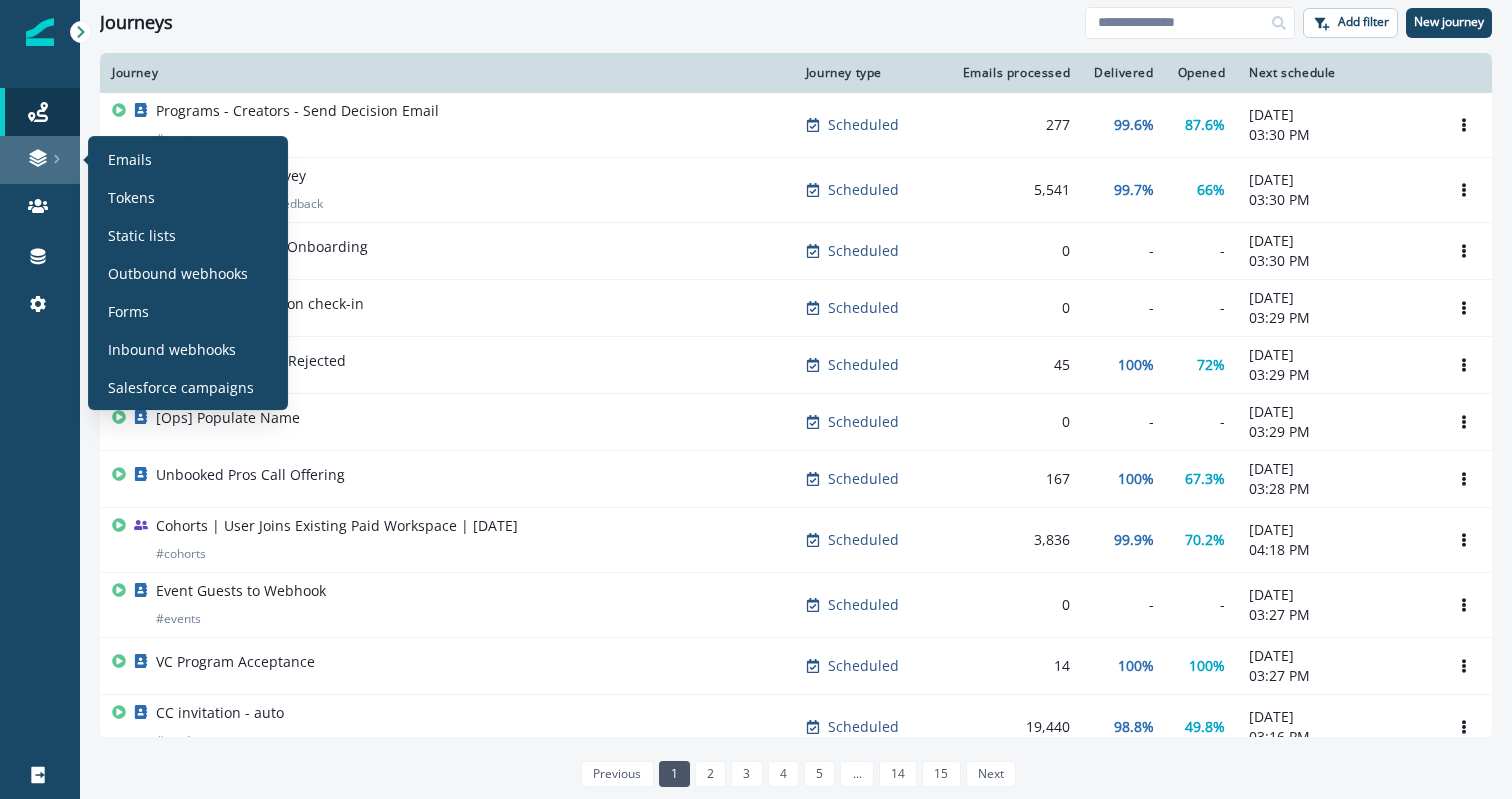 click at bounding box center [40, 158] 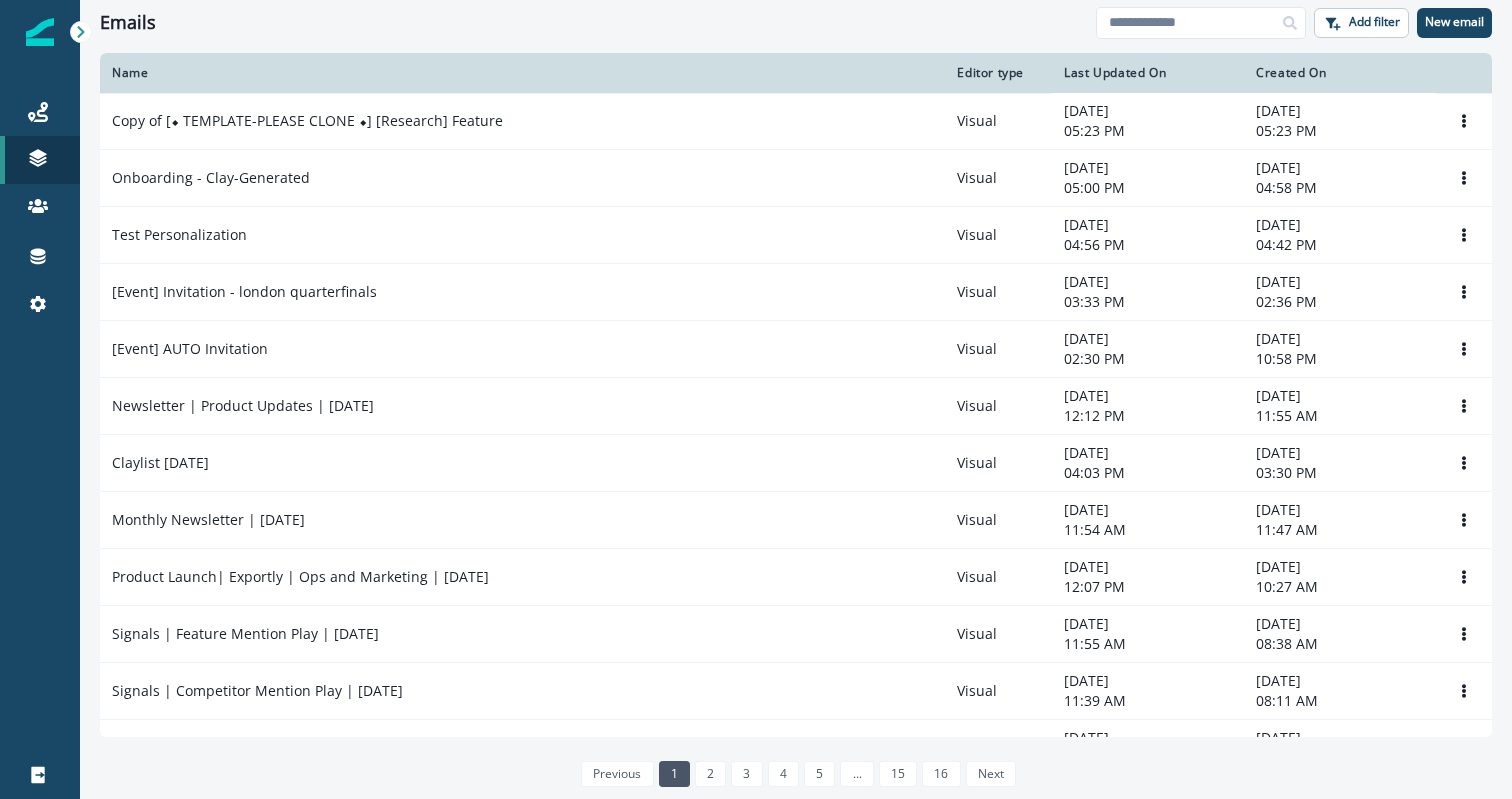 click on "Emails Add filter New email" at bounding box center (796, 22) 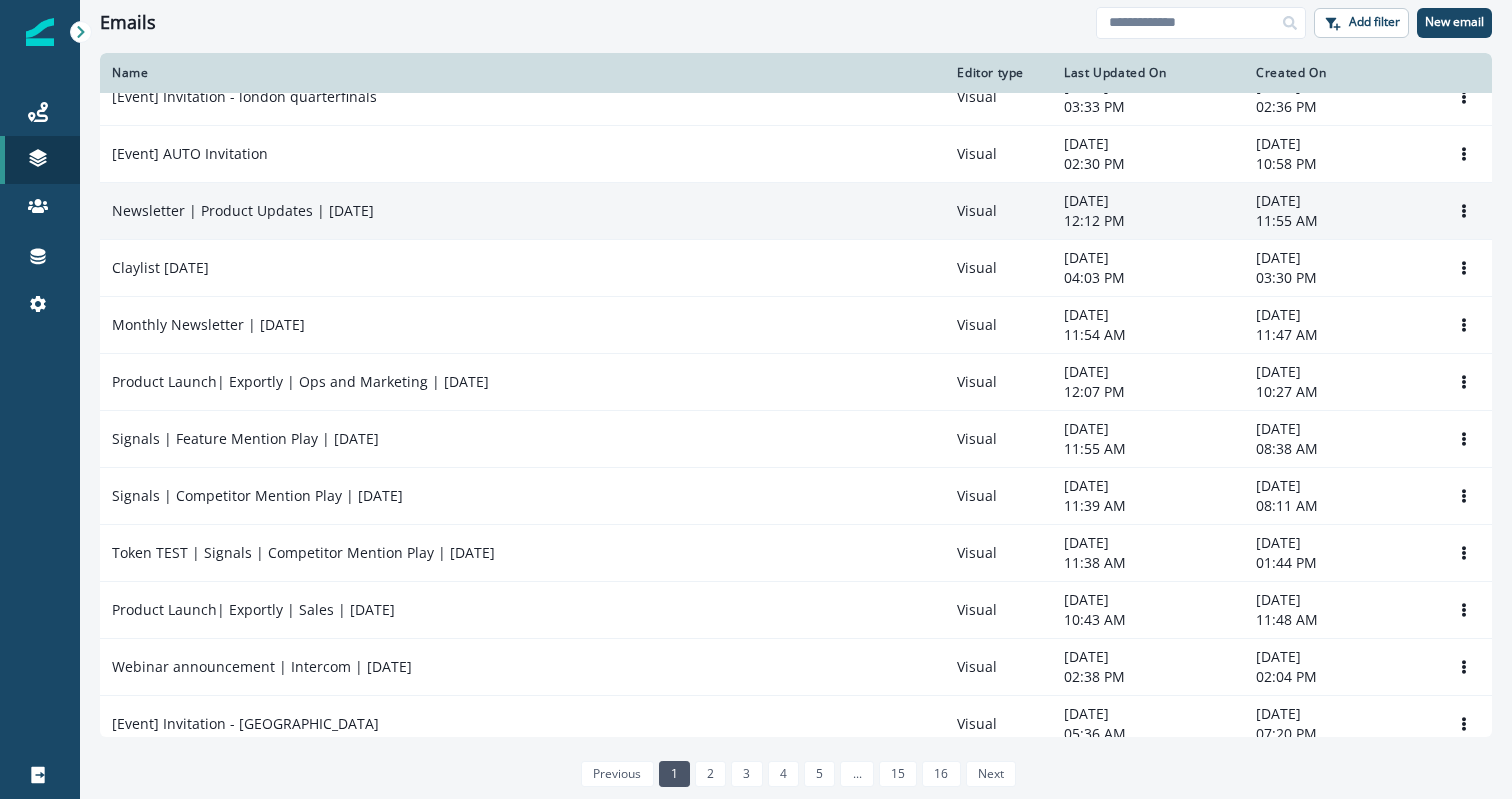 scroll, scrollTop: 0, scrollLeft: 0, axis: both 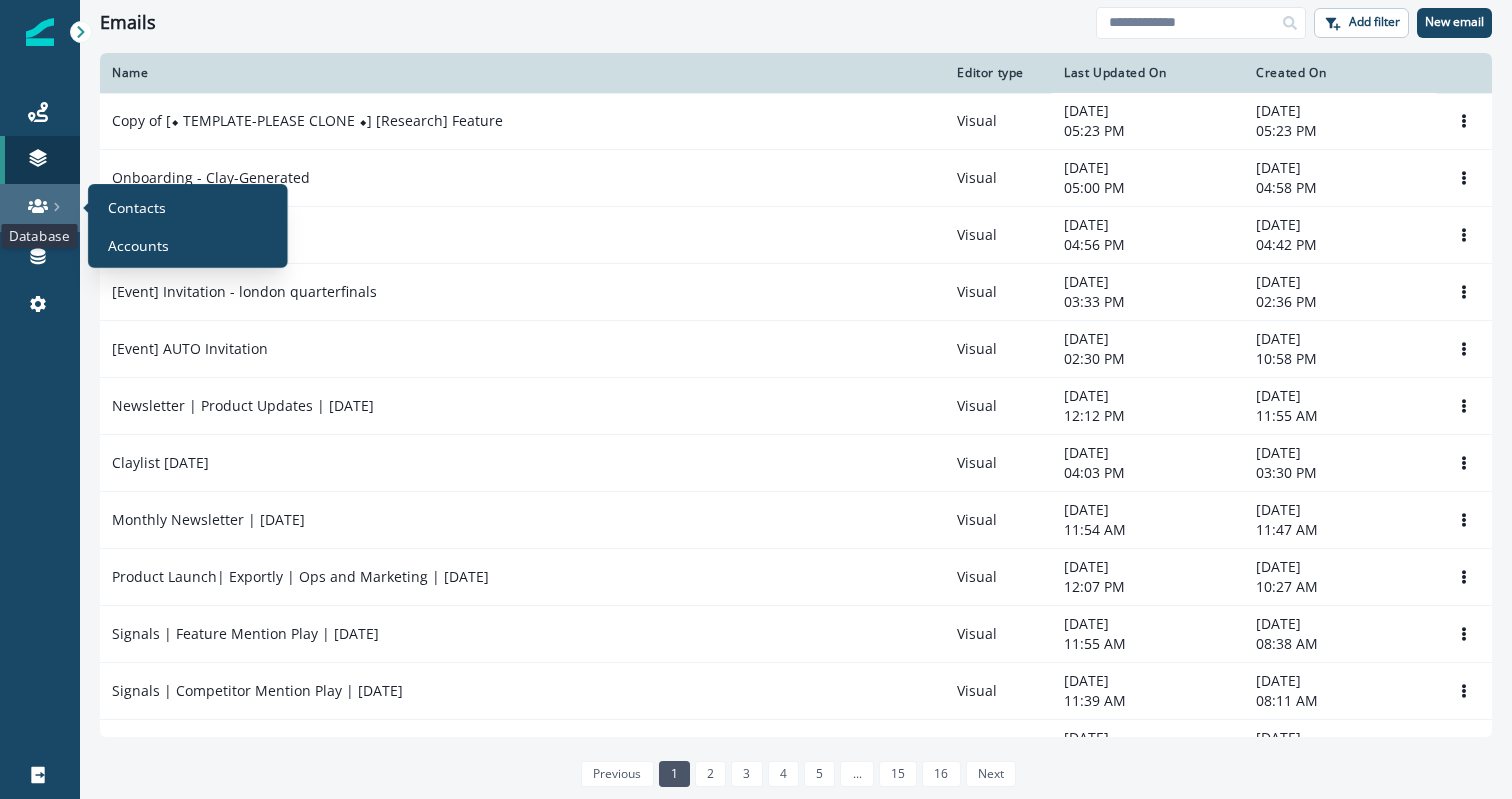 click 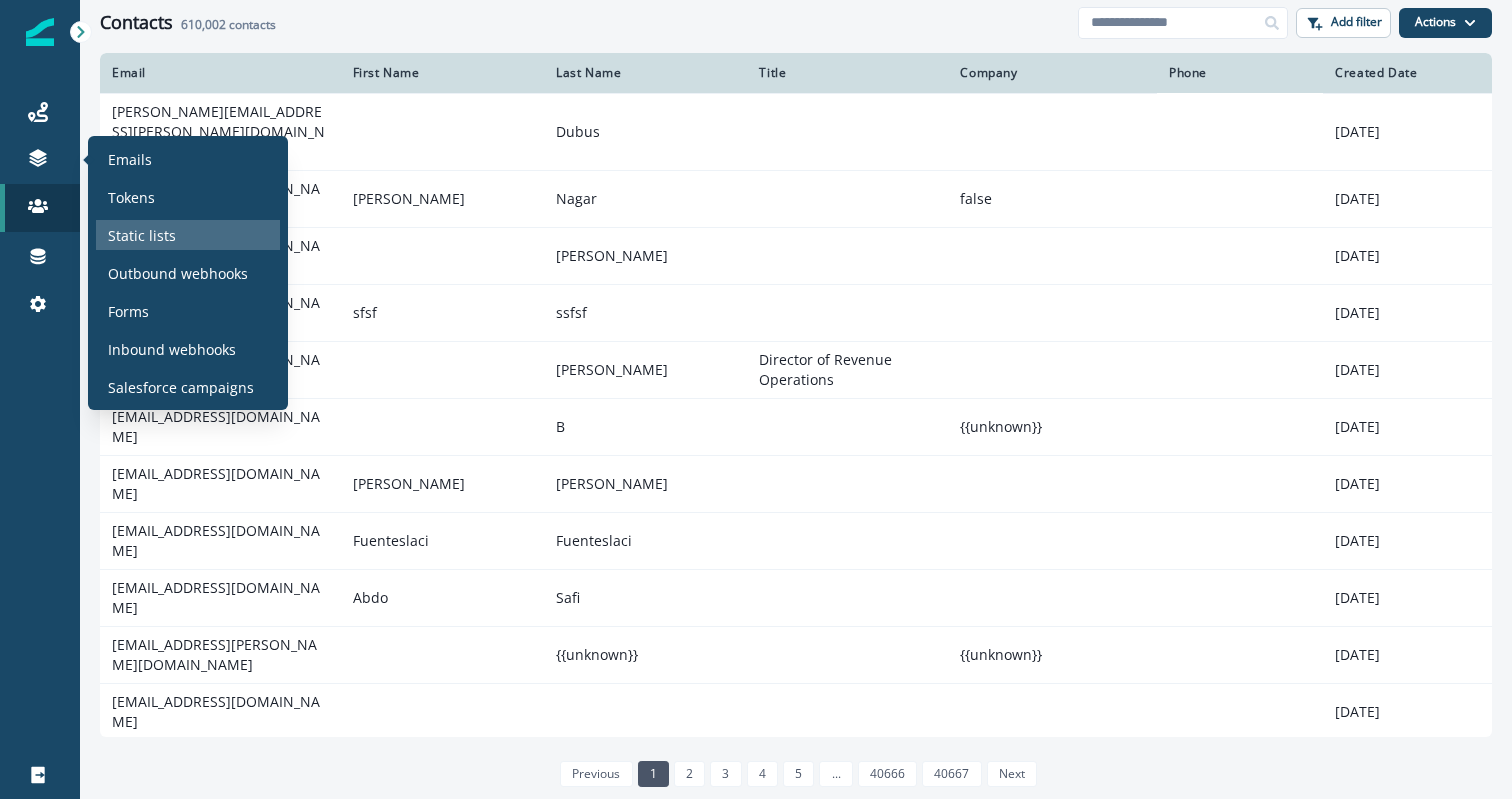click on "Static lists" at bounding box center (188, 235) 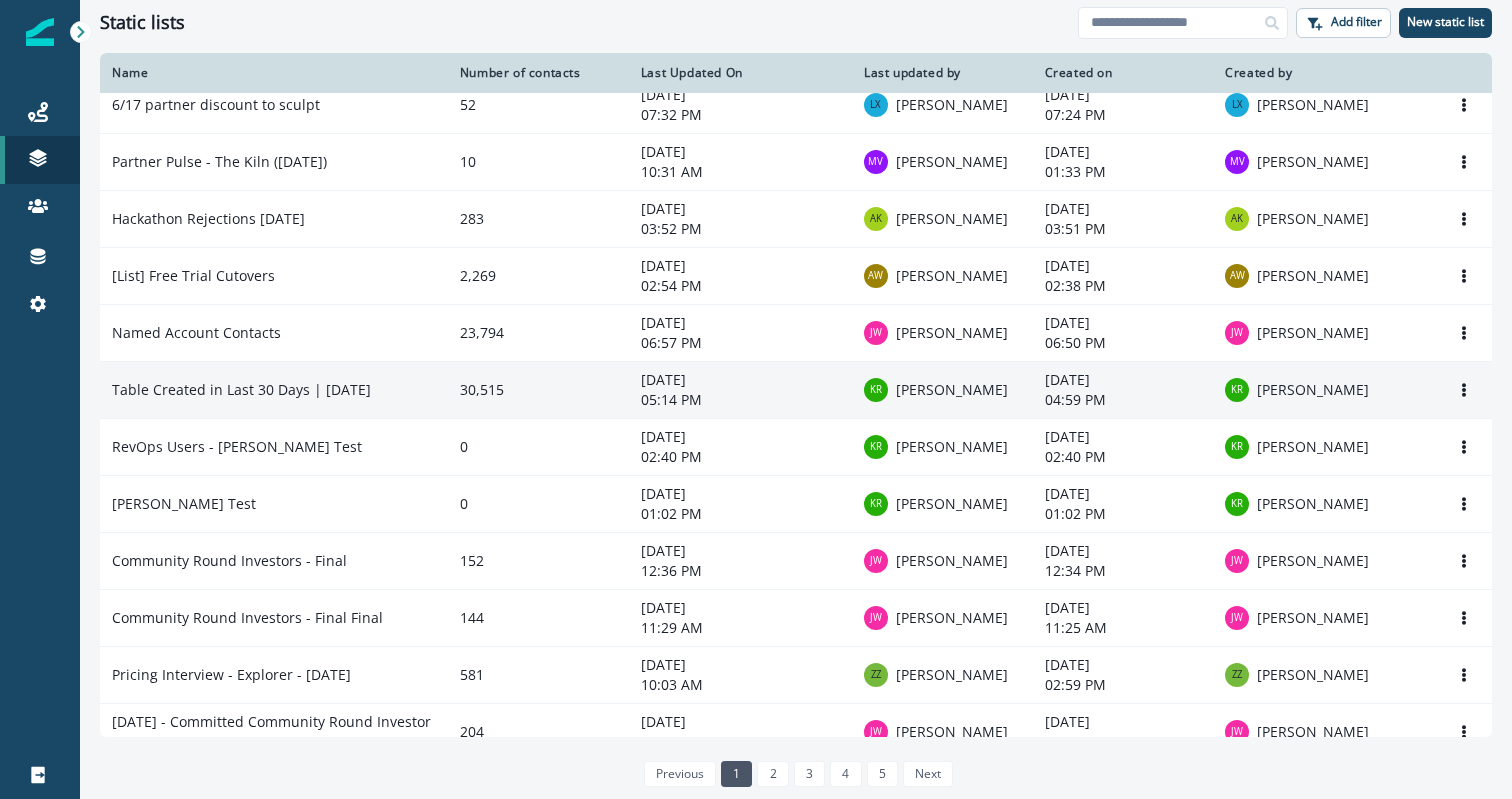 scroll, scrollTop: 0, scrollLeft: 0, axis: both 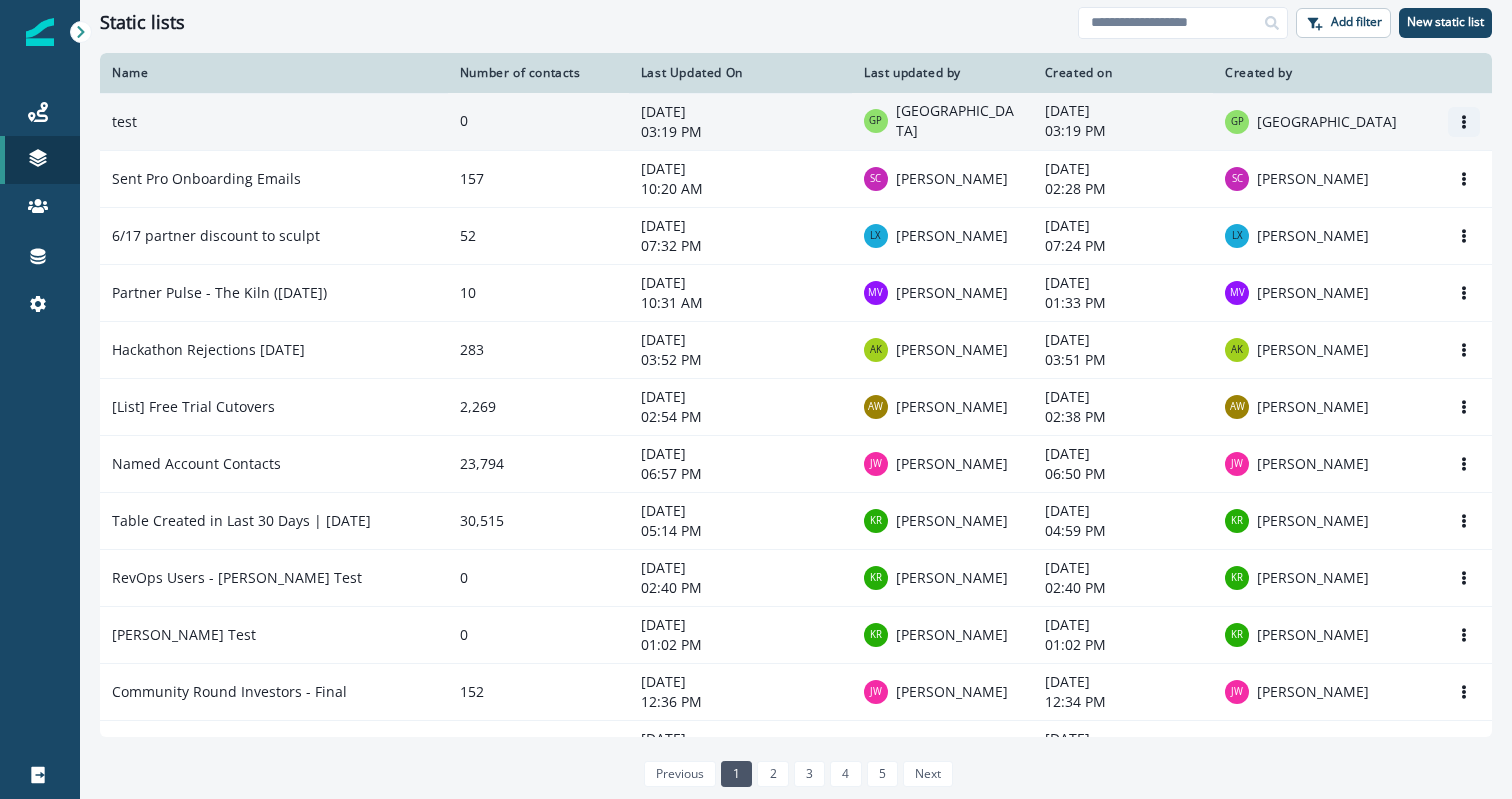 click 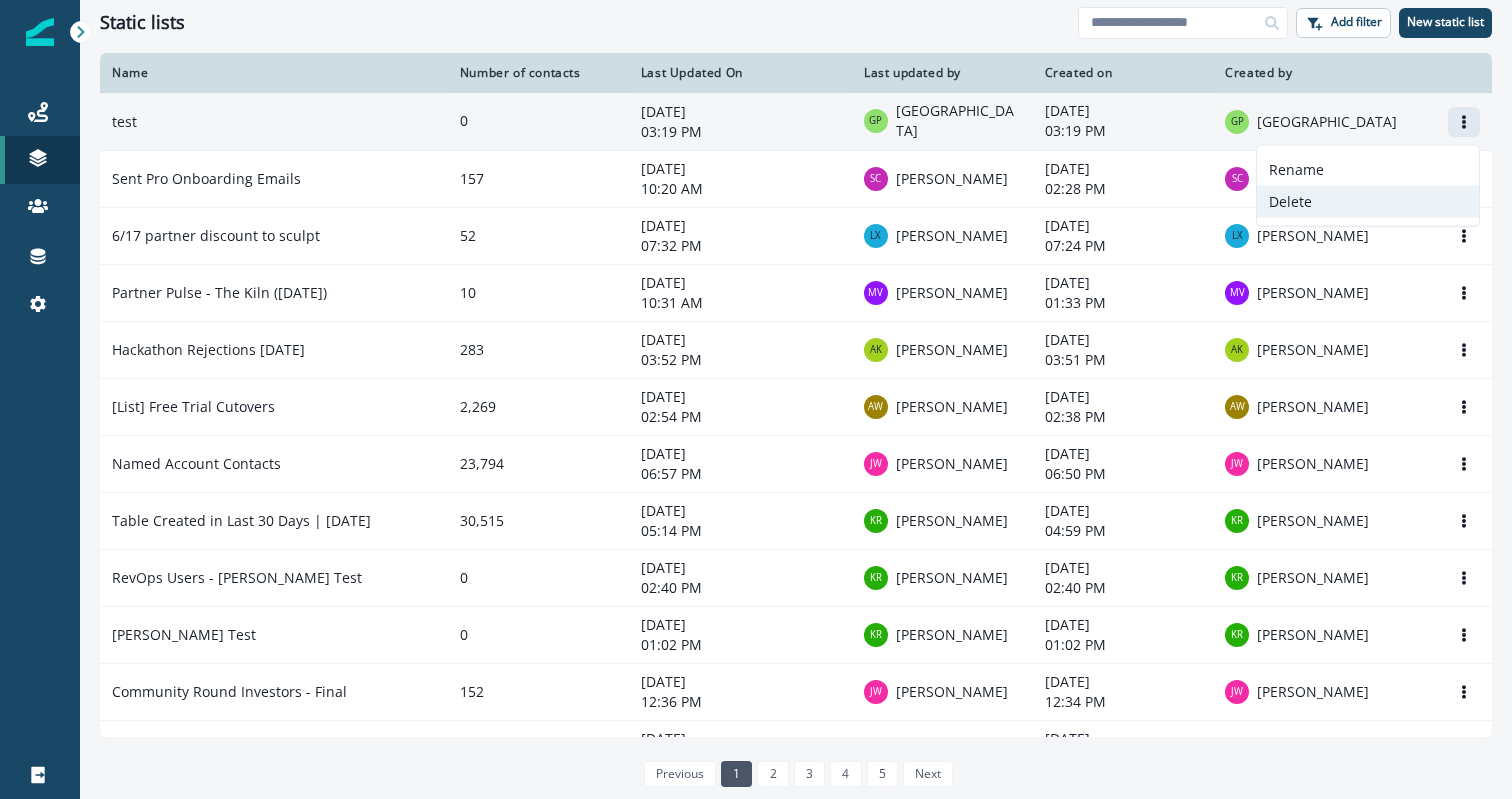 click on "Delete" at bounding box center [1368, 202] 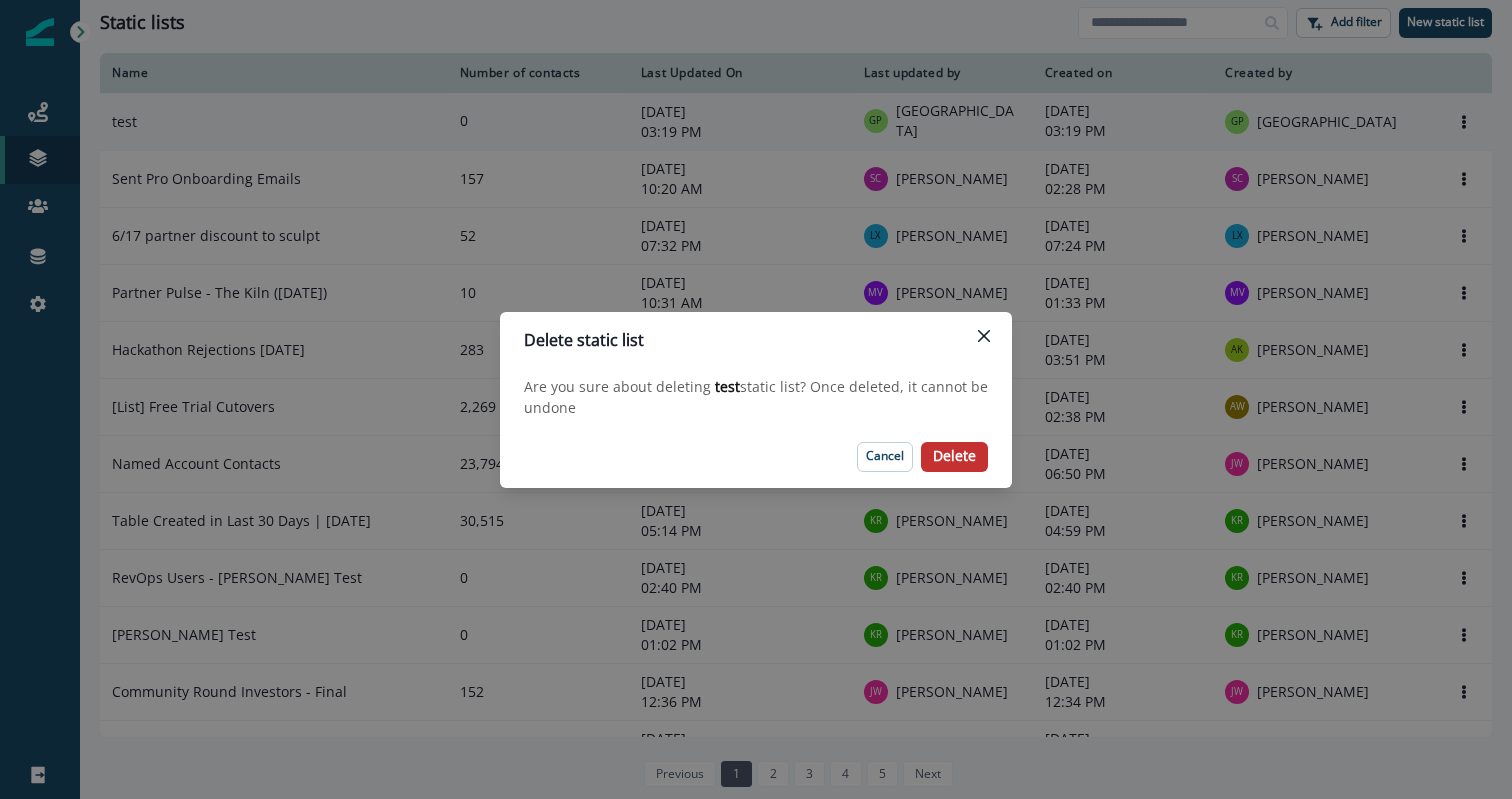click on "Delete" at bounding box center (954, 457) 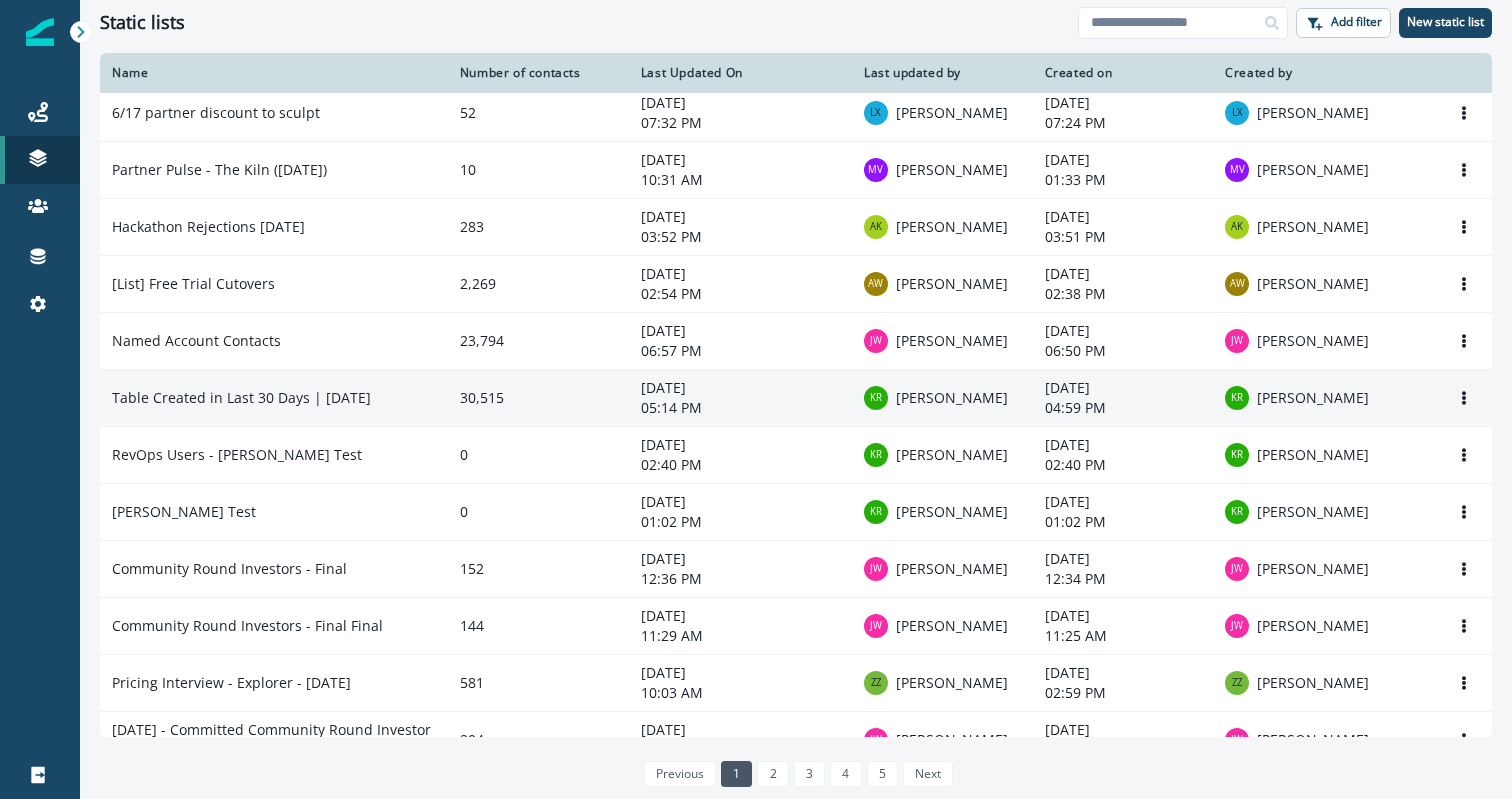 scroll, scrollTop: 0, scrollLeft: 0, axis: both 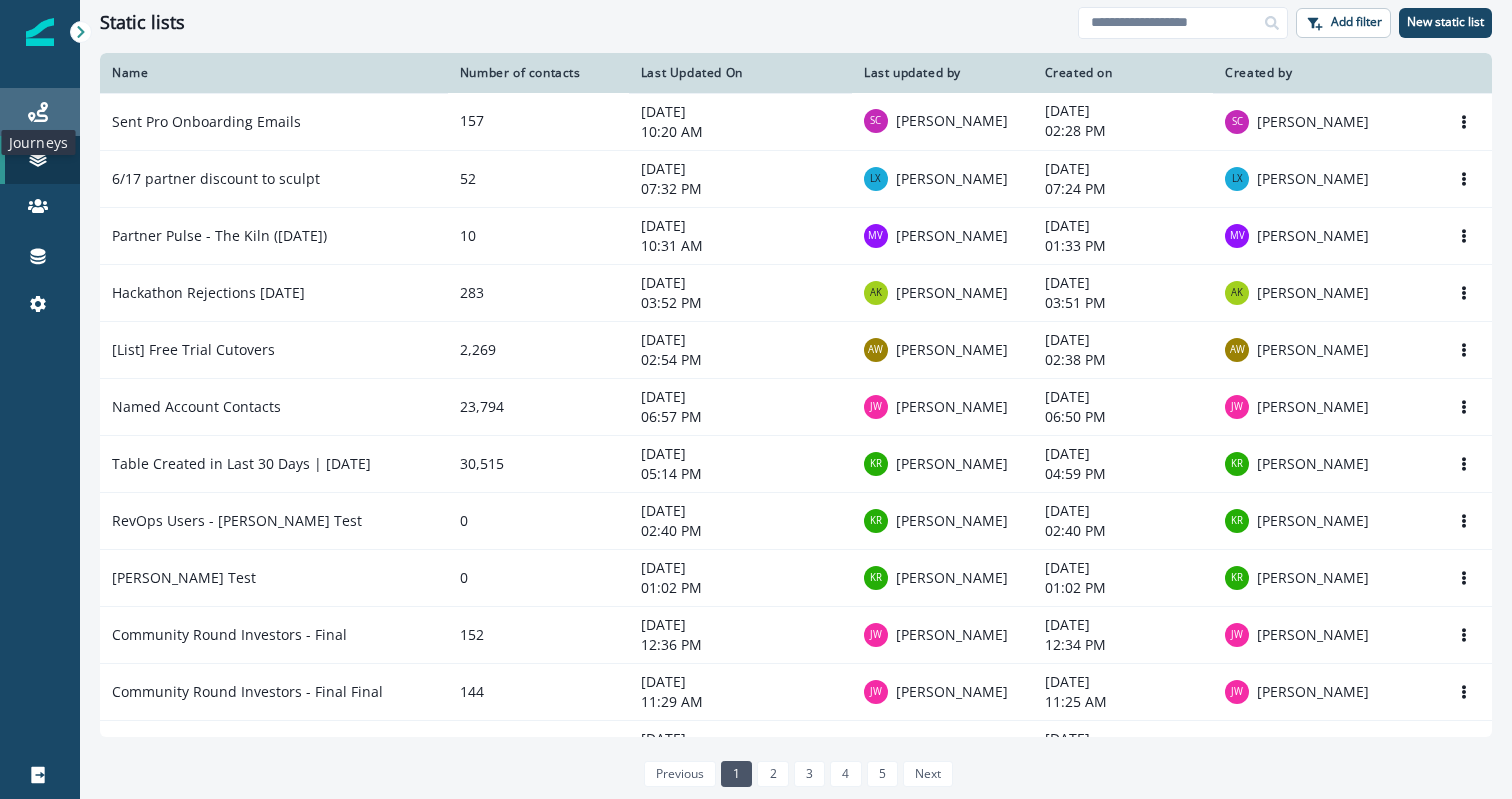 click 